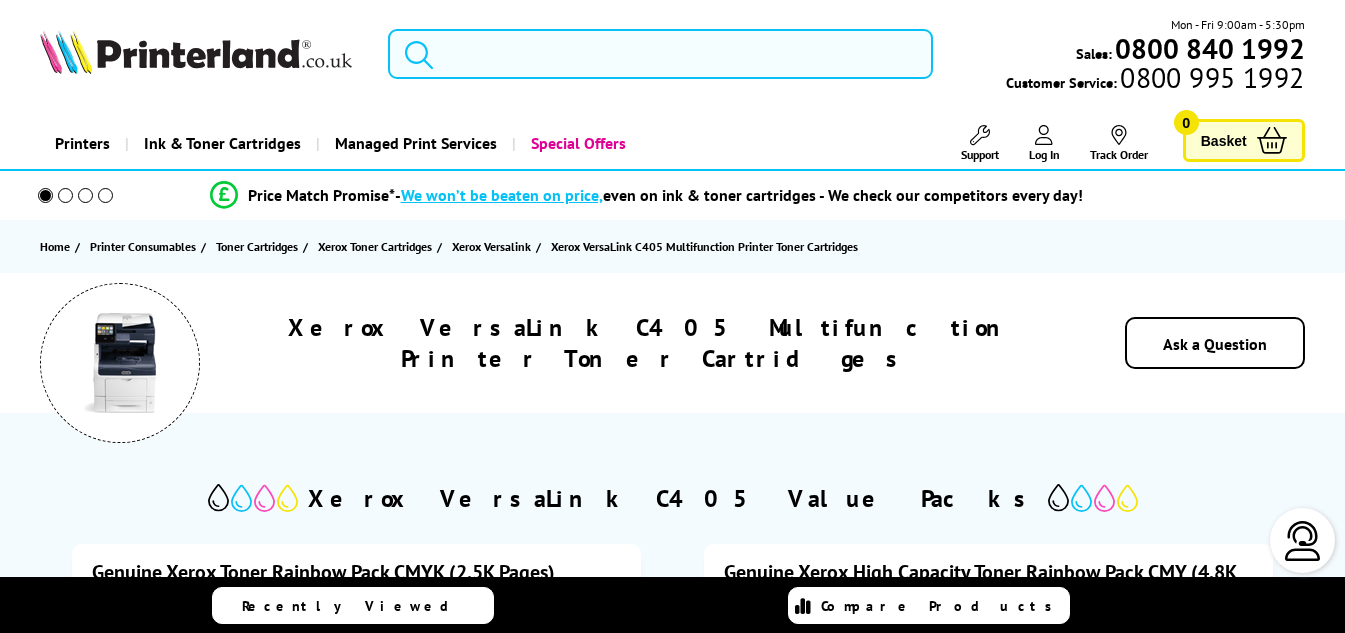 scroll, scrollTop: 0, scrollLeft: 0, axis: both 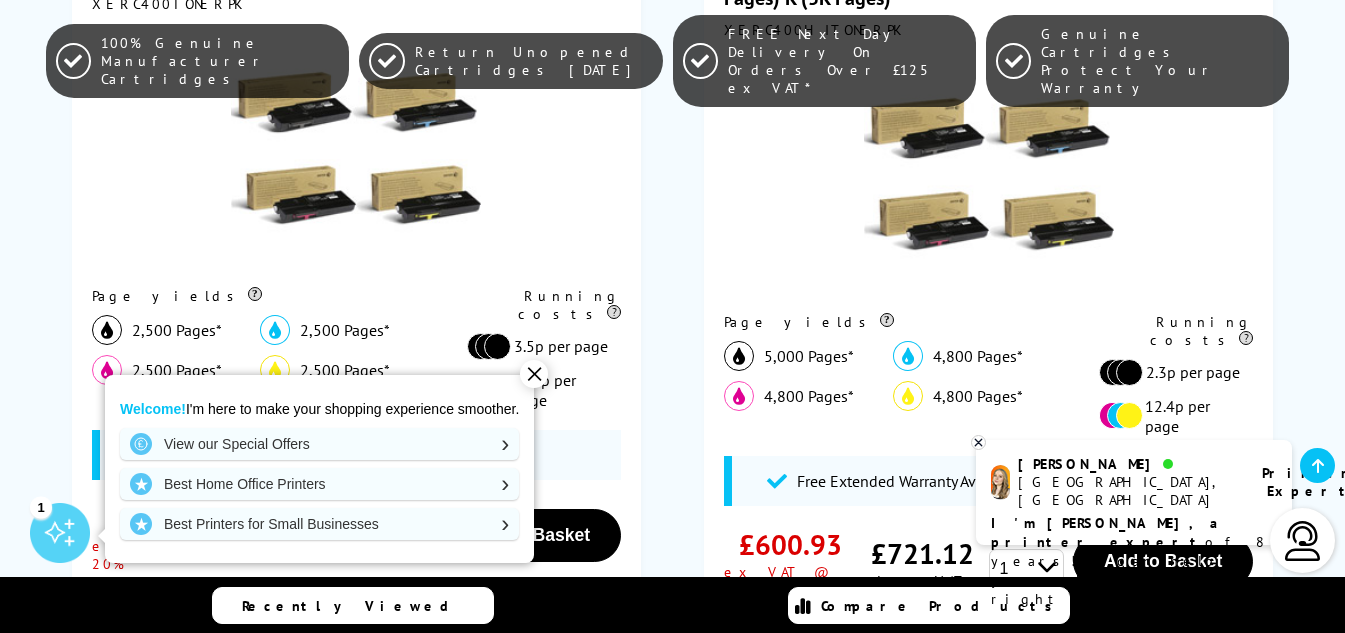 click on "✕" at bounding box center [534, 374] 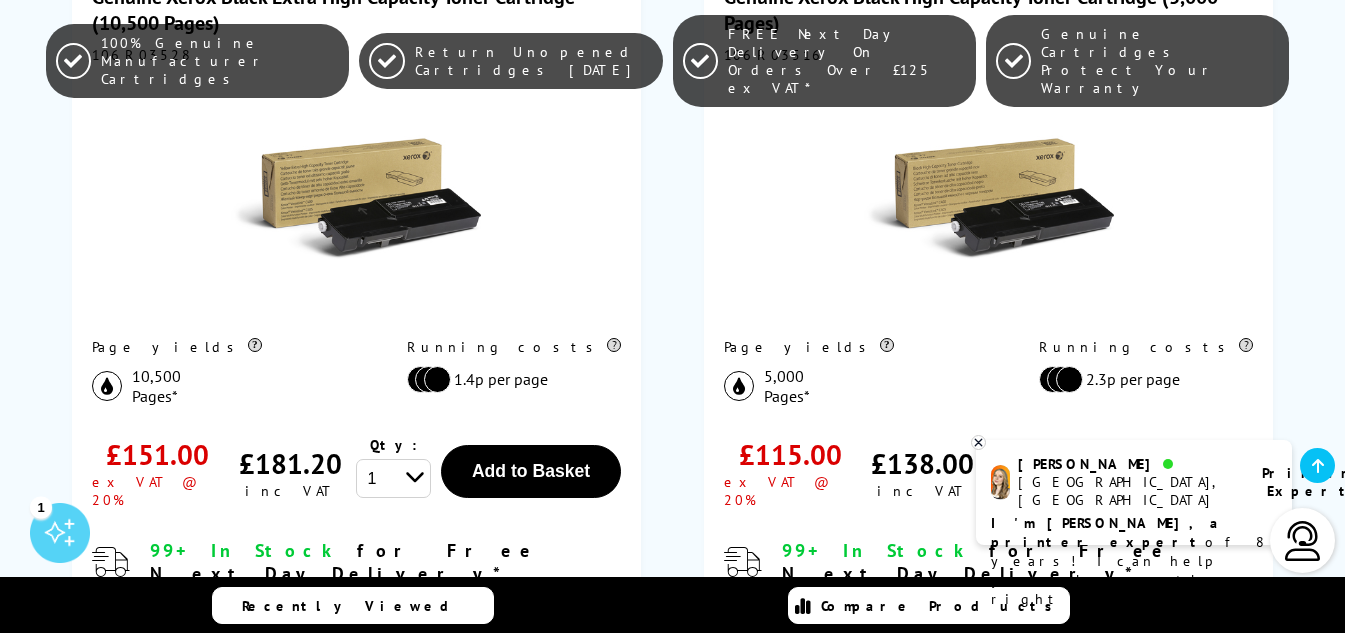 scroll, scrollTop: 2400, scrollLeft: 0, axis: vertical 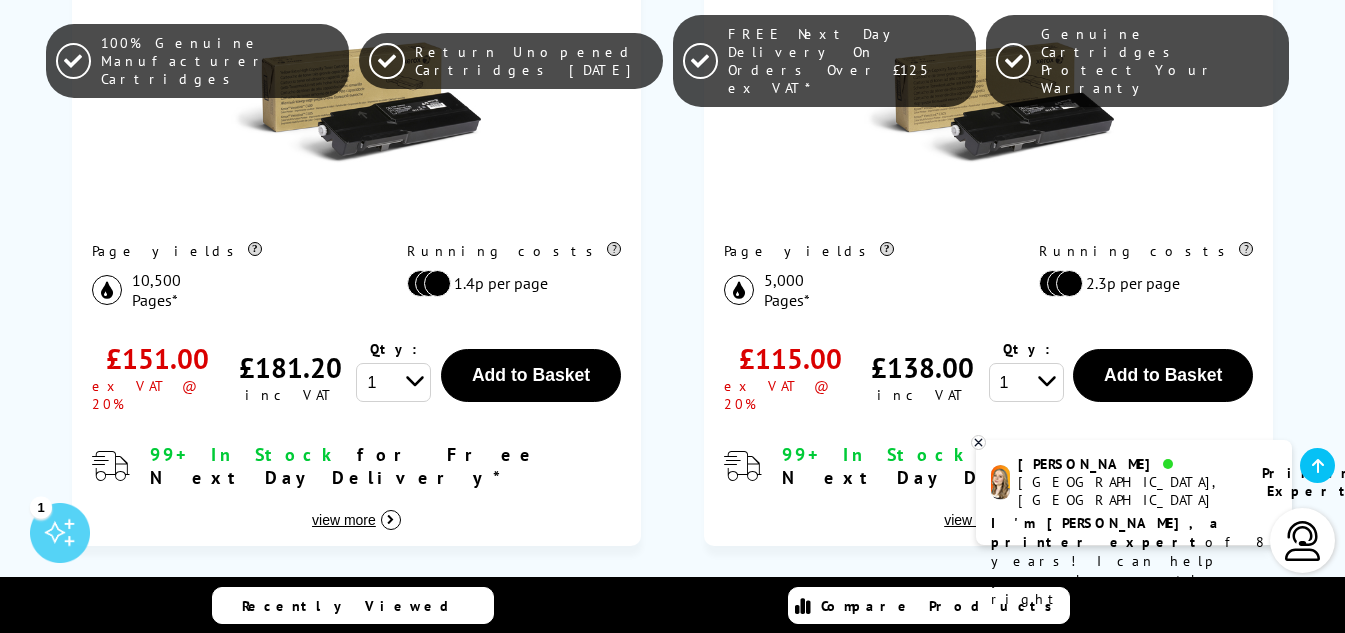 click on "1
2
3
4
5
6
7
8
9
10" at bounding box center [393, -1258] 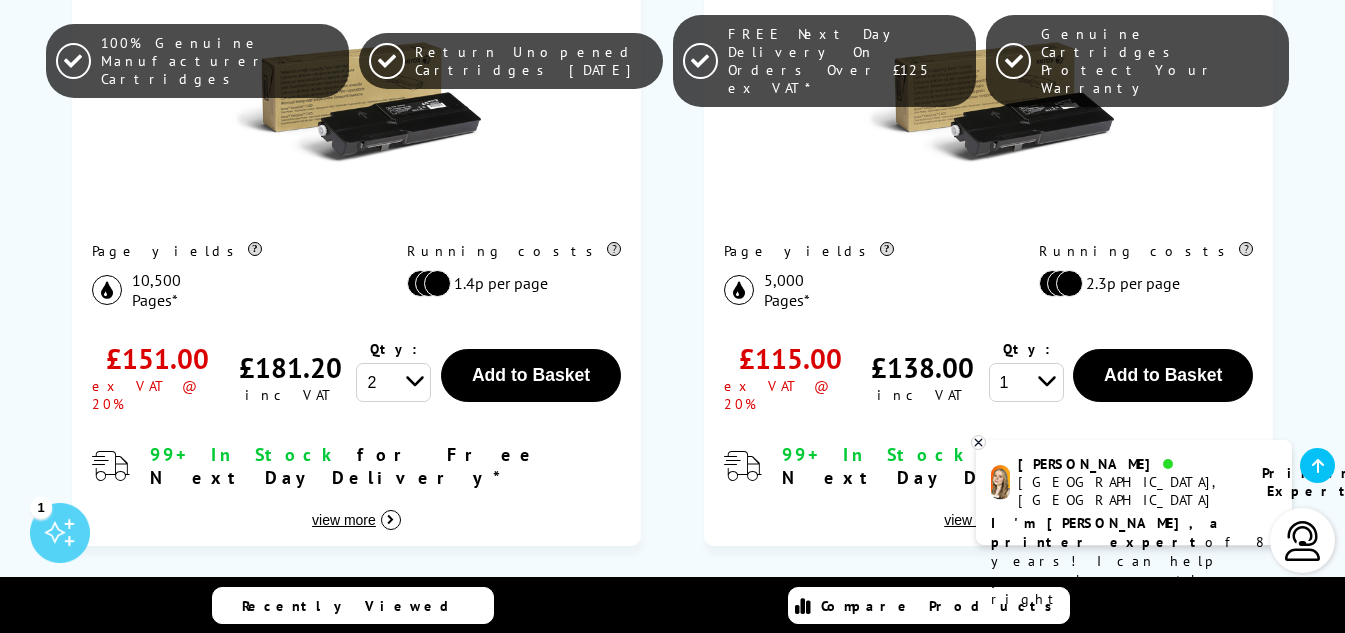 click on "1
2
3
4
5
6
7
8
9
10" at bounding box center [393, -1258] 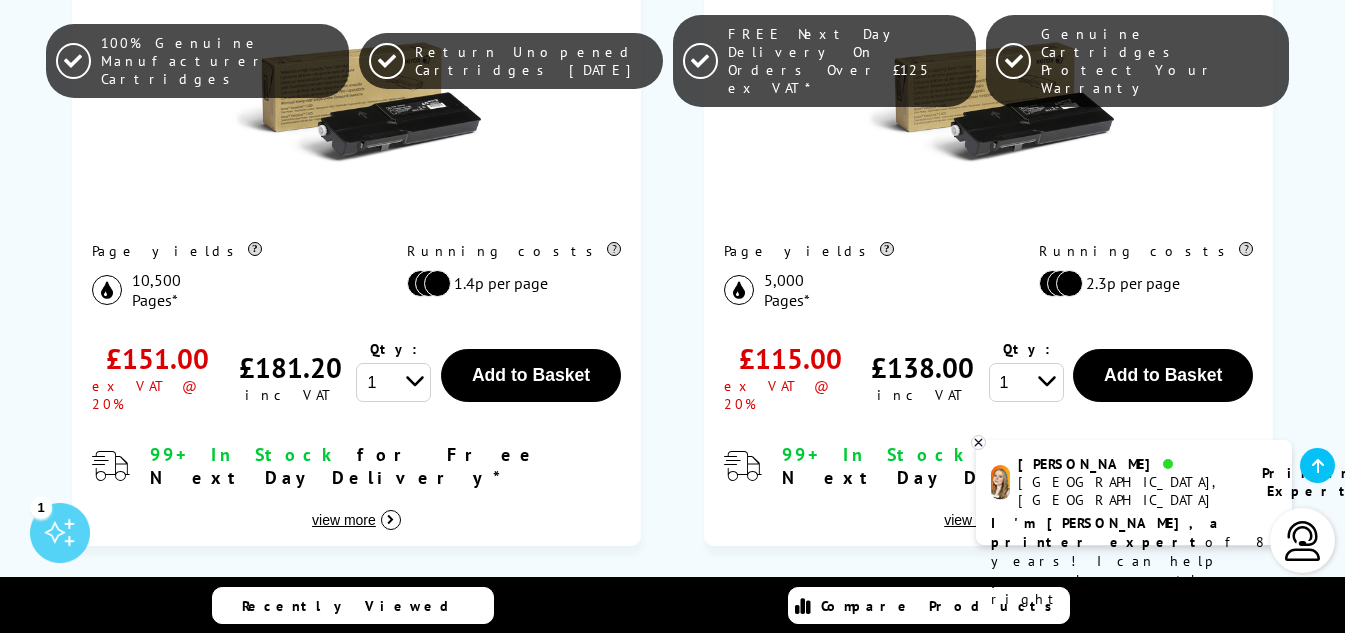 click on "1
2
3
4
5
6
7
8
9
10" at bounding box center [393, -1258] 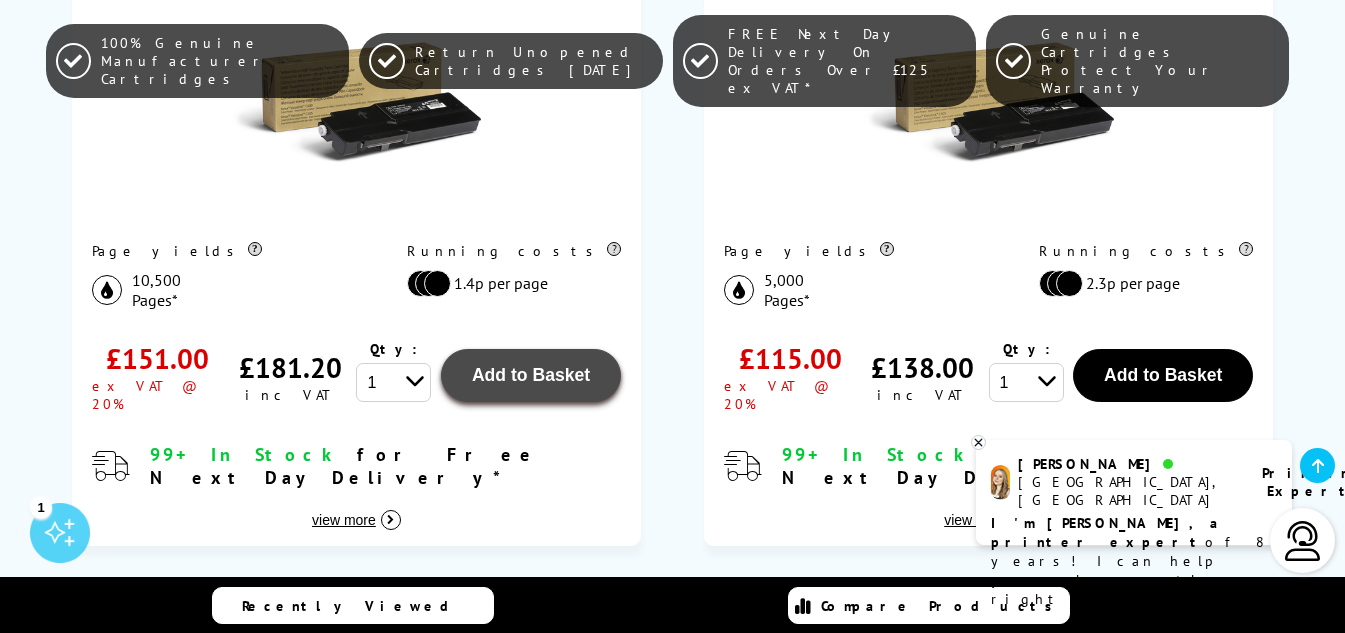 click on "Add to Basket" at bounding box center (531, -1265) 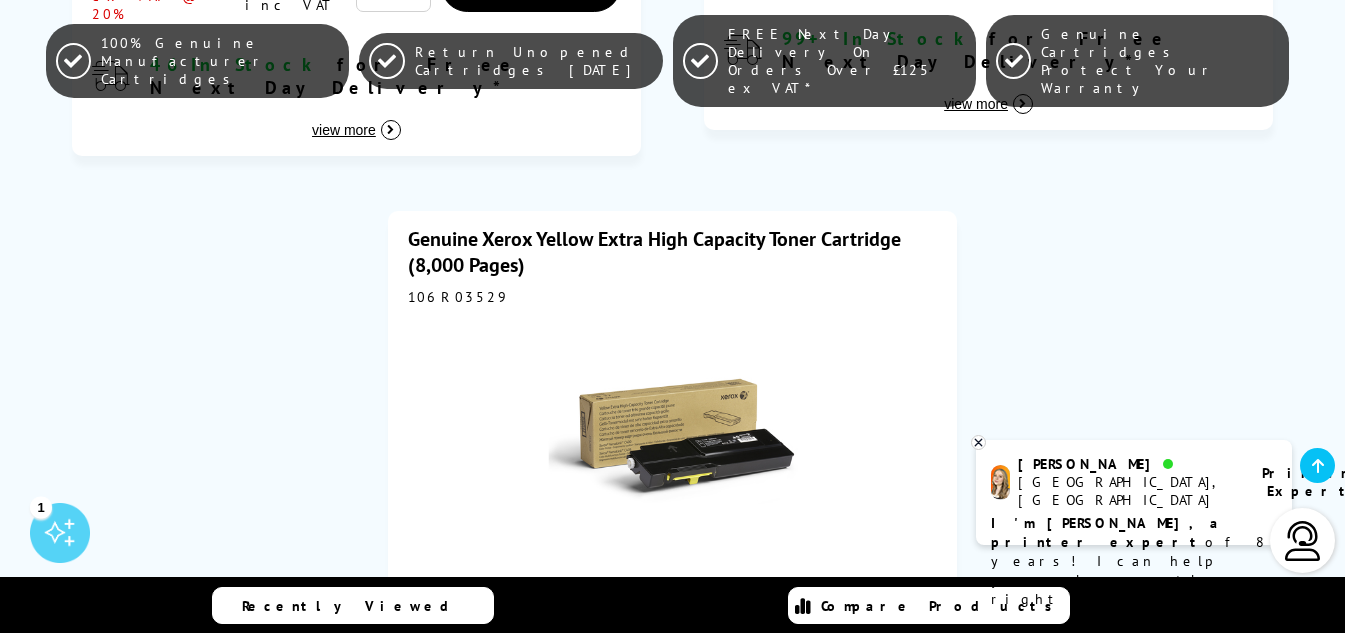scroll, scrollTop: 6700, scrollLeft: 0, axis: vertical 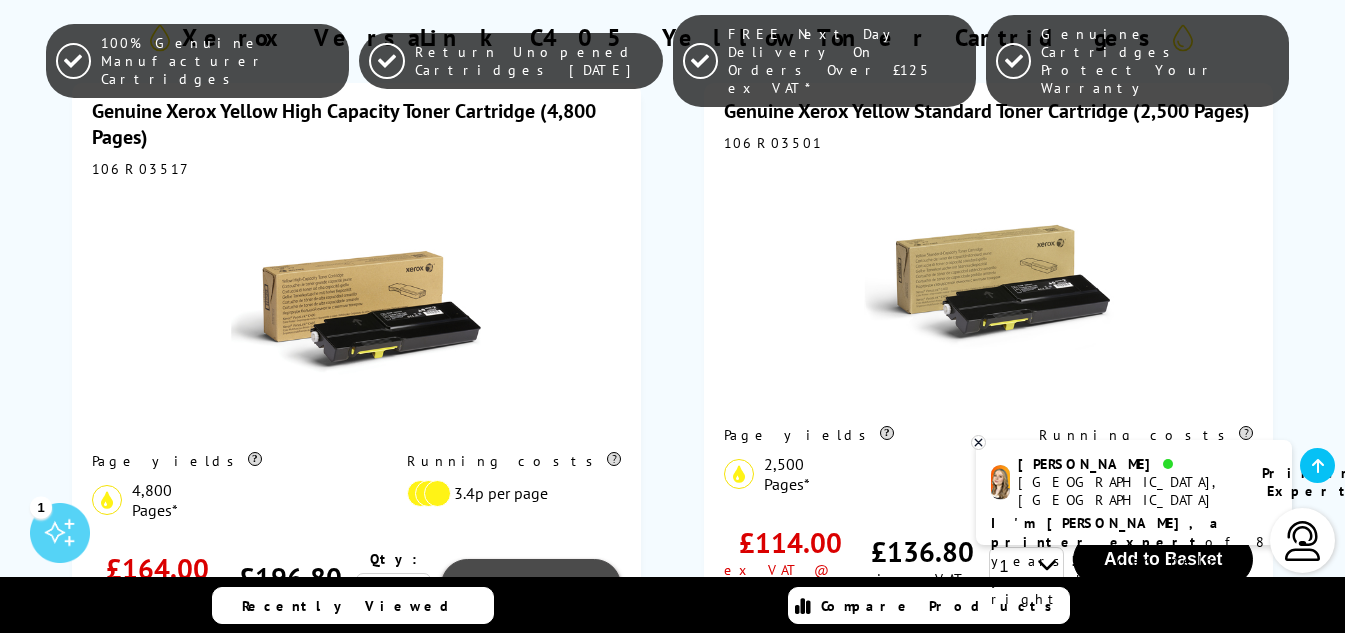 click on "Add to Basket" at bounding box center [531, -5565] 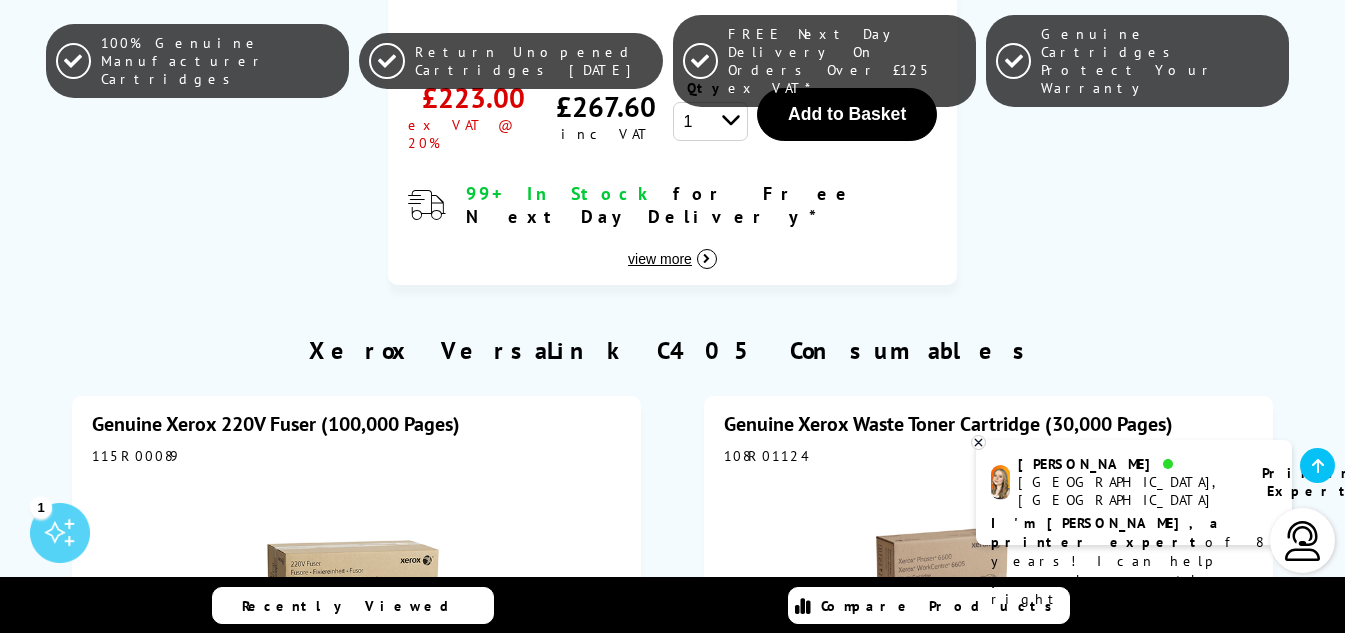 scroll, scrollTop: 8800, scrollLeft: 0, axis: vertical 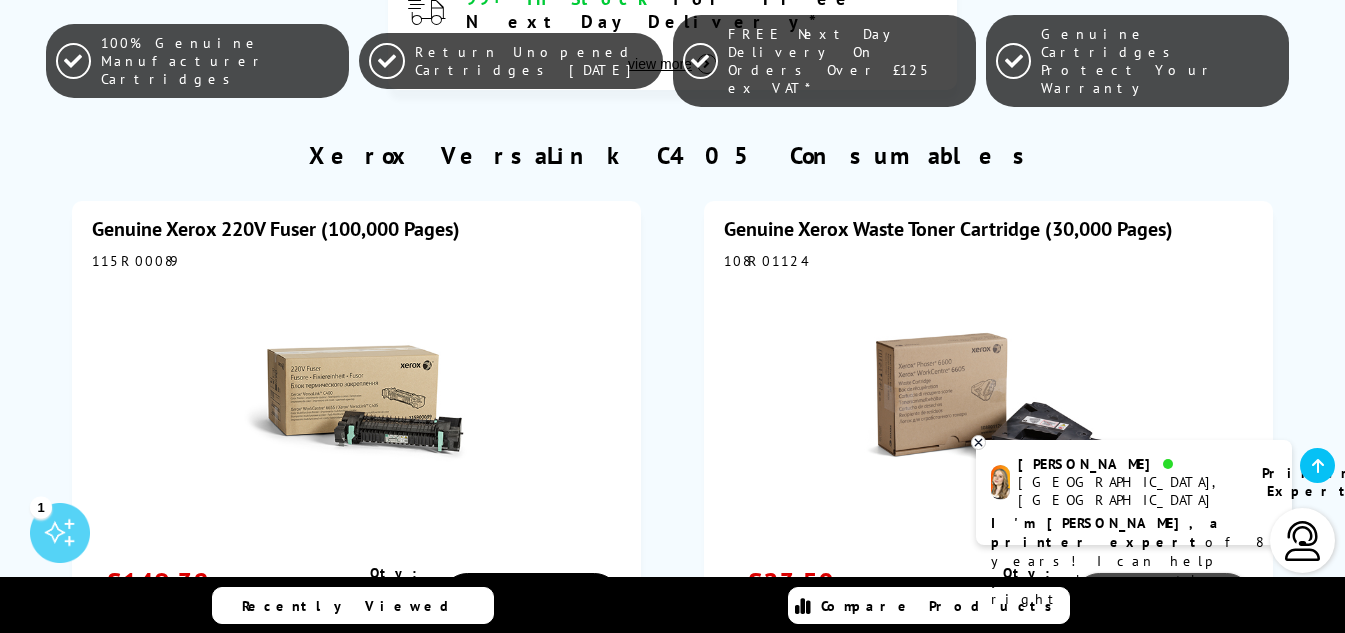 click on "Add to Basket" at bounding box center [531, -7665] 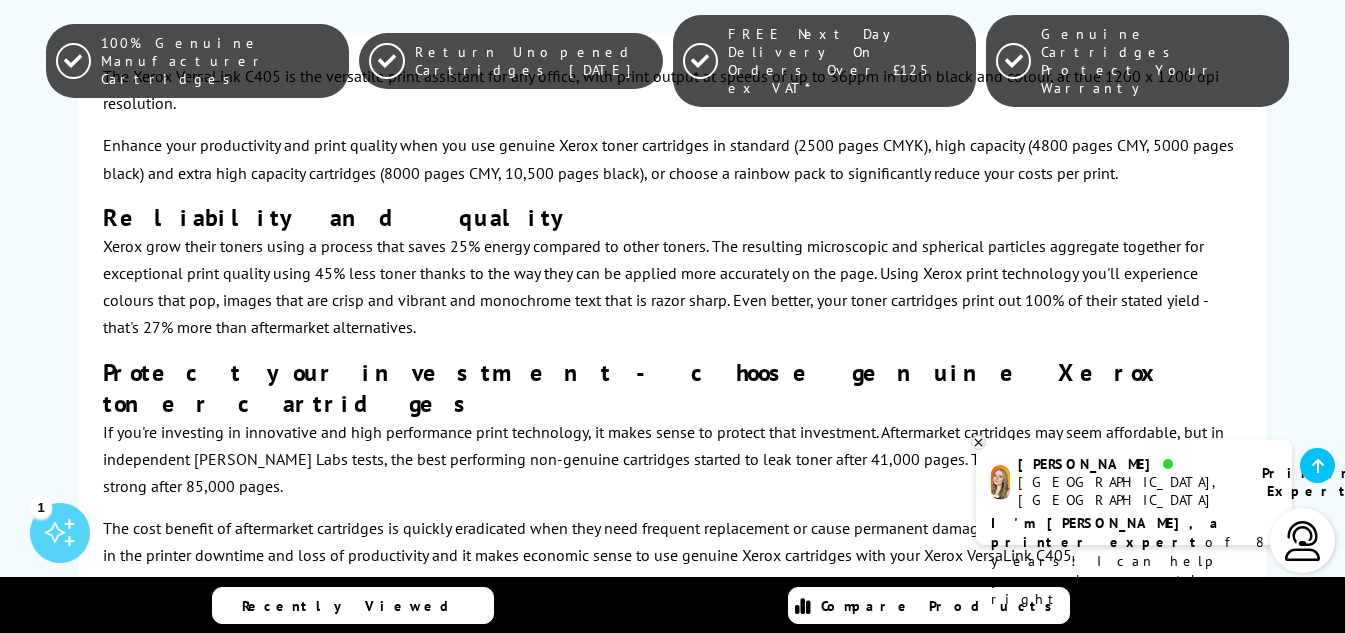 scroll, scrollTop: 10100, scrollLeft: 0, axis: vertical 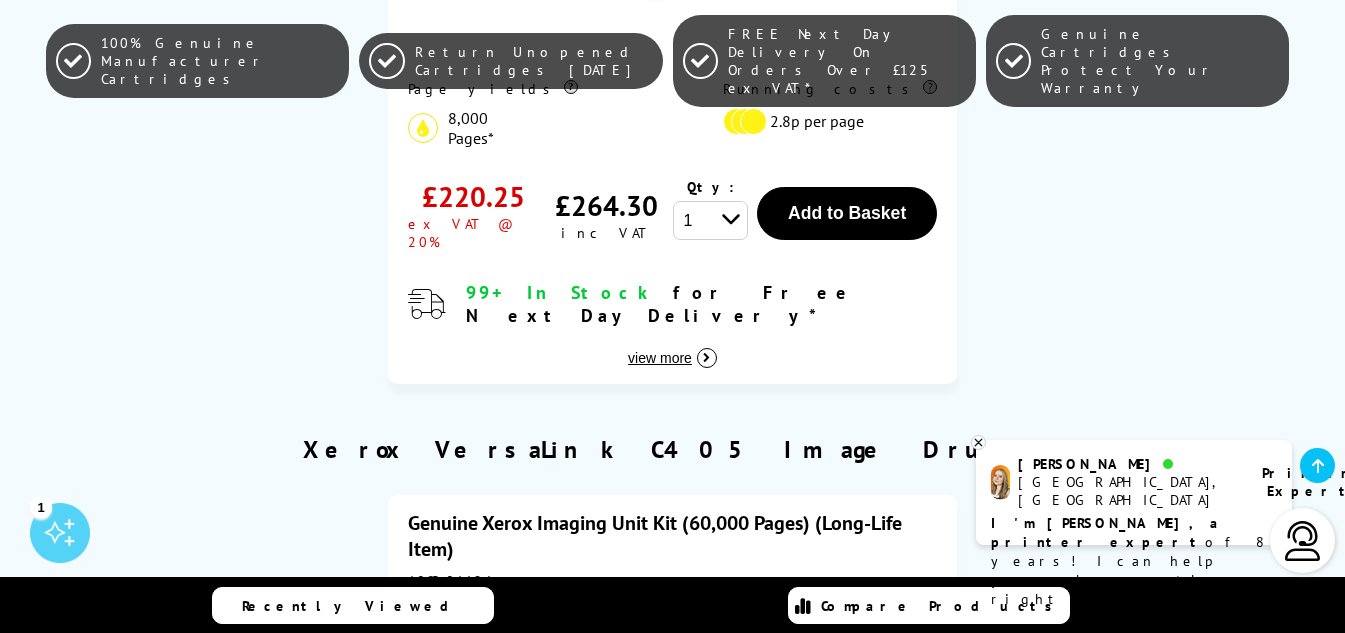 click on "Genuine Xerox Imaging Unit Kit (60,000 Pages) (Long-Life Item)" at bounding box center (655, 536) 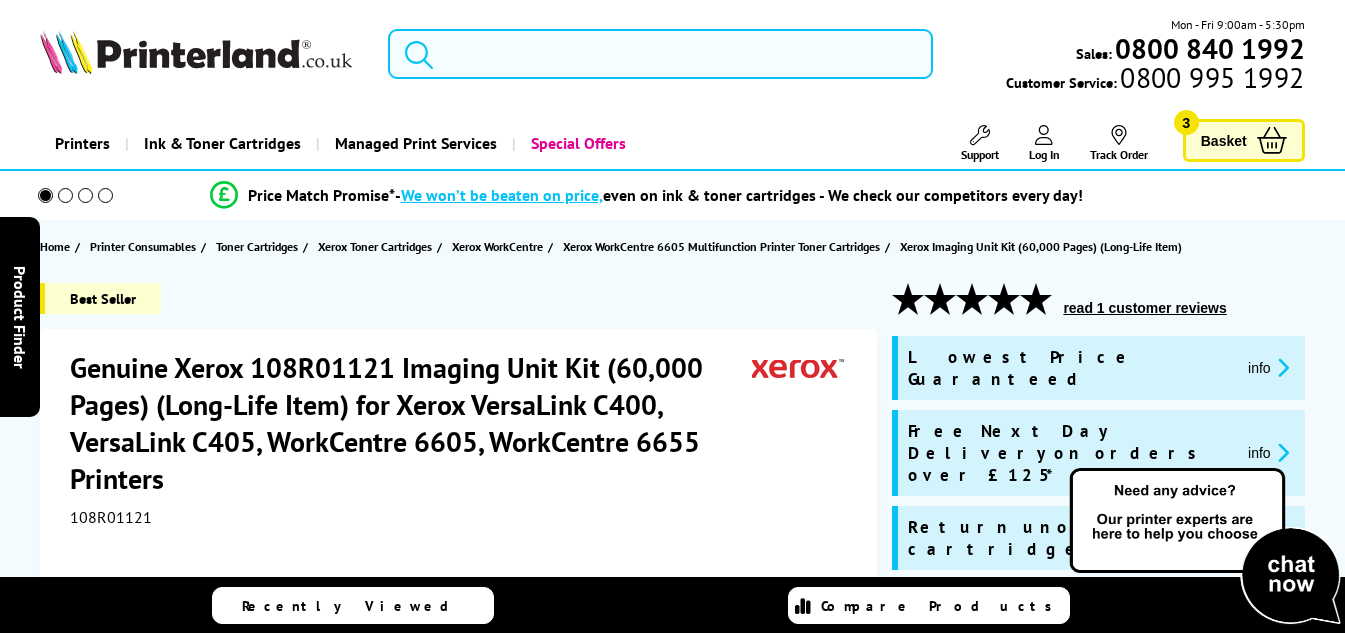 scroll, scrollTop: 0, scrollLeft: 0, axis: both 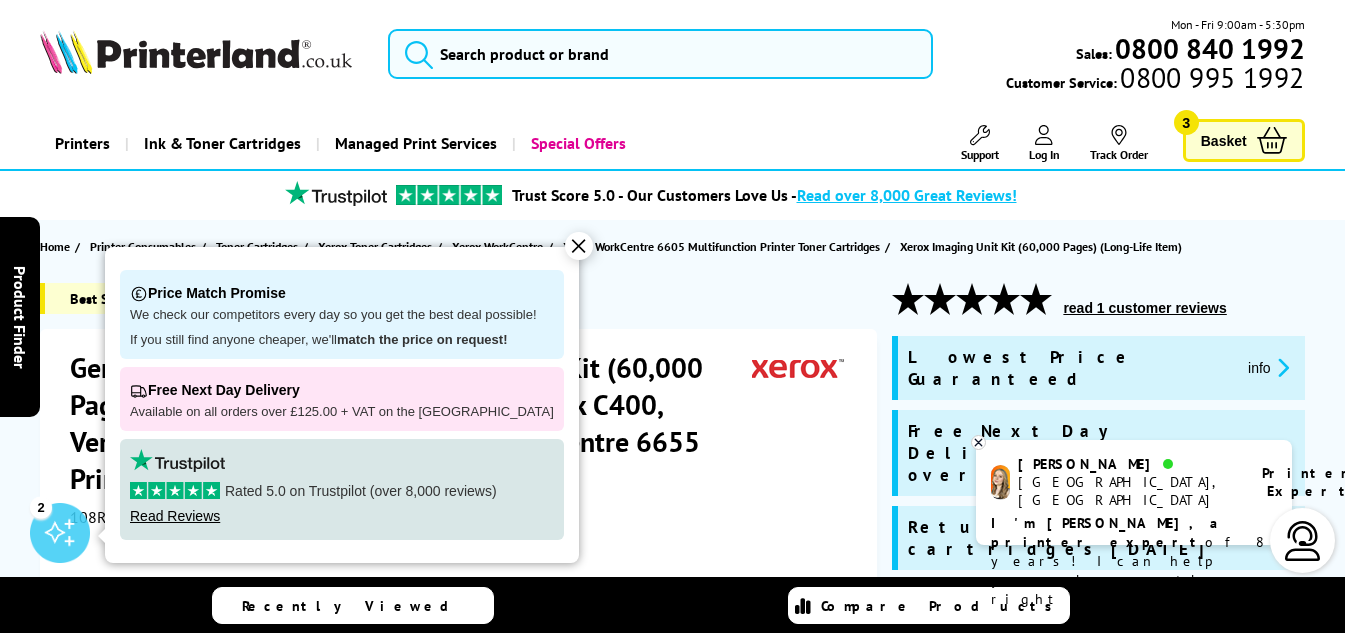 click on "✕" at bounding box center [579, 246] 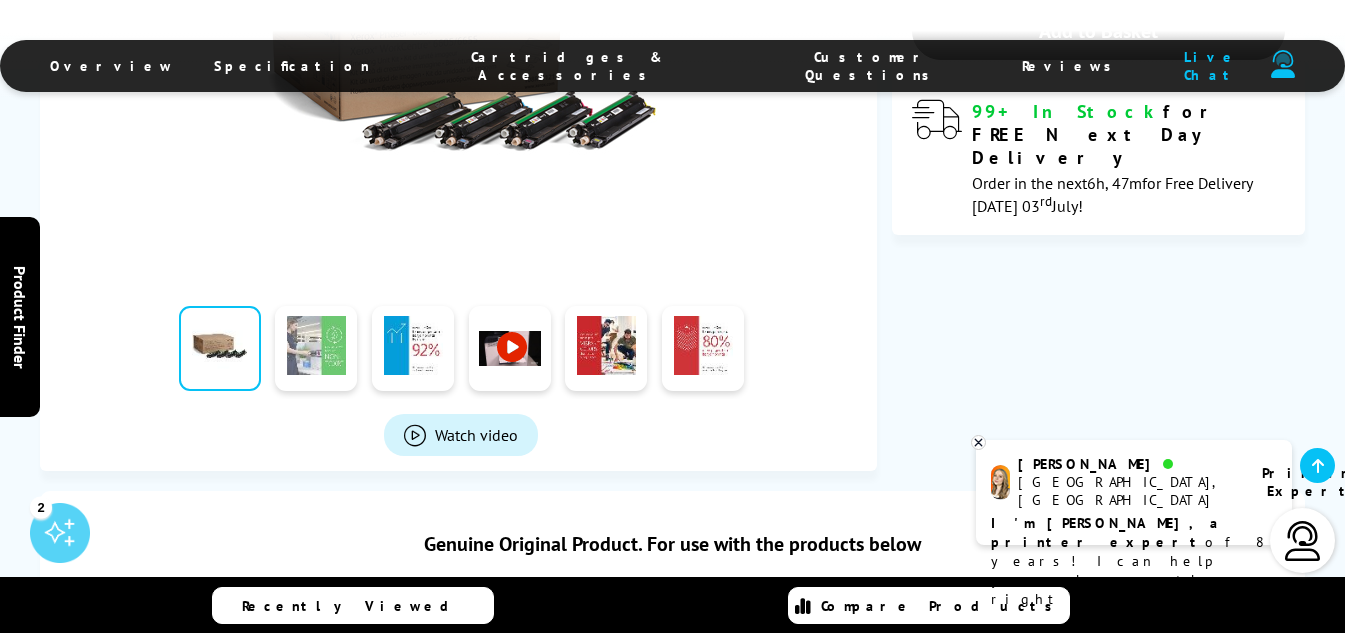 click at bounding box center [316, 348] 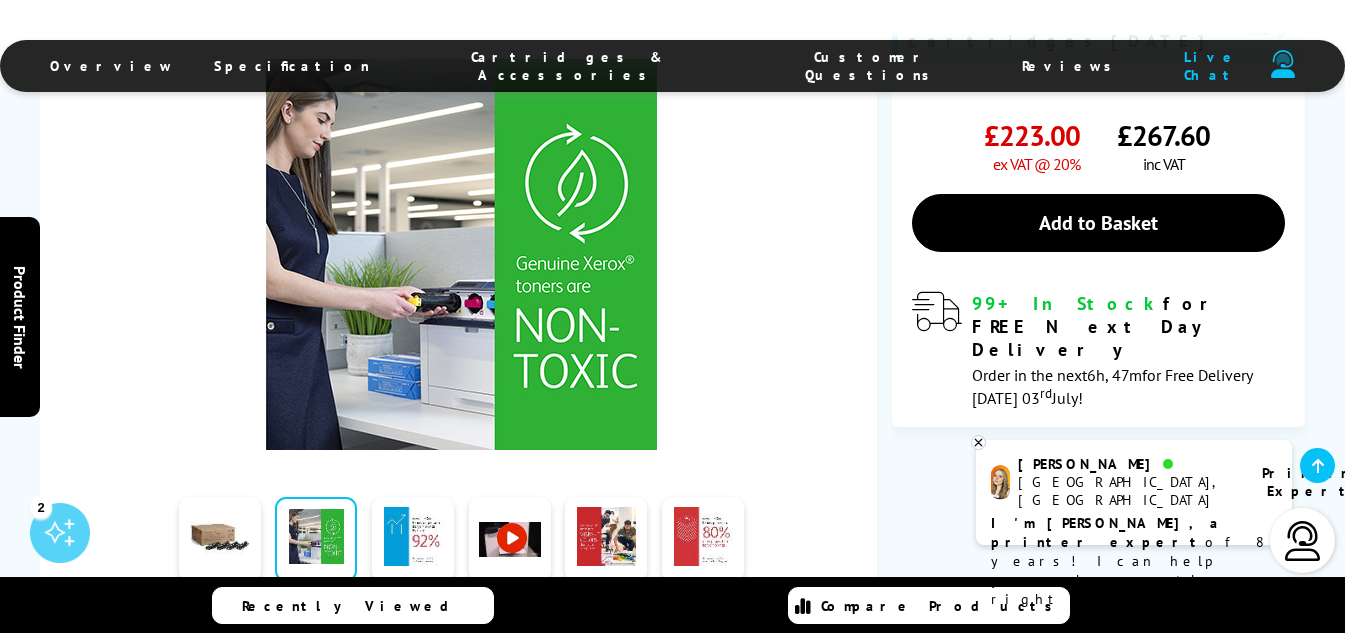scroll, scrollTop: 500, scrollLeft: 0, axis: vertical 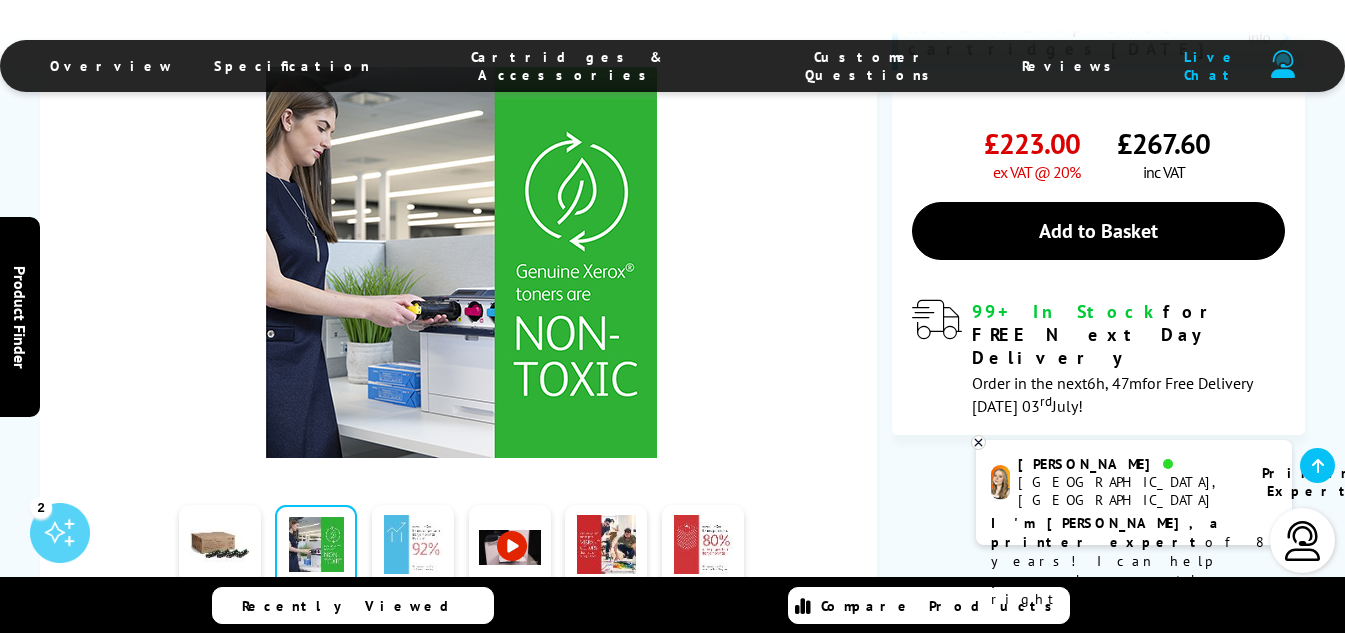 click at bounding box center (413, 547) 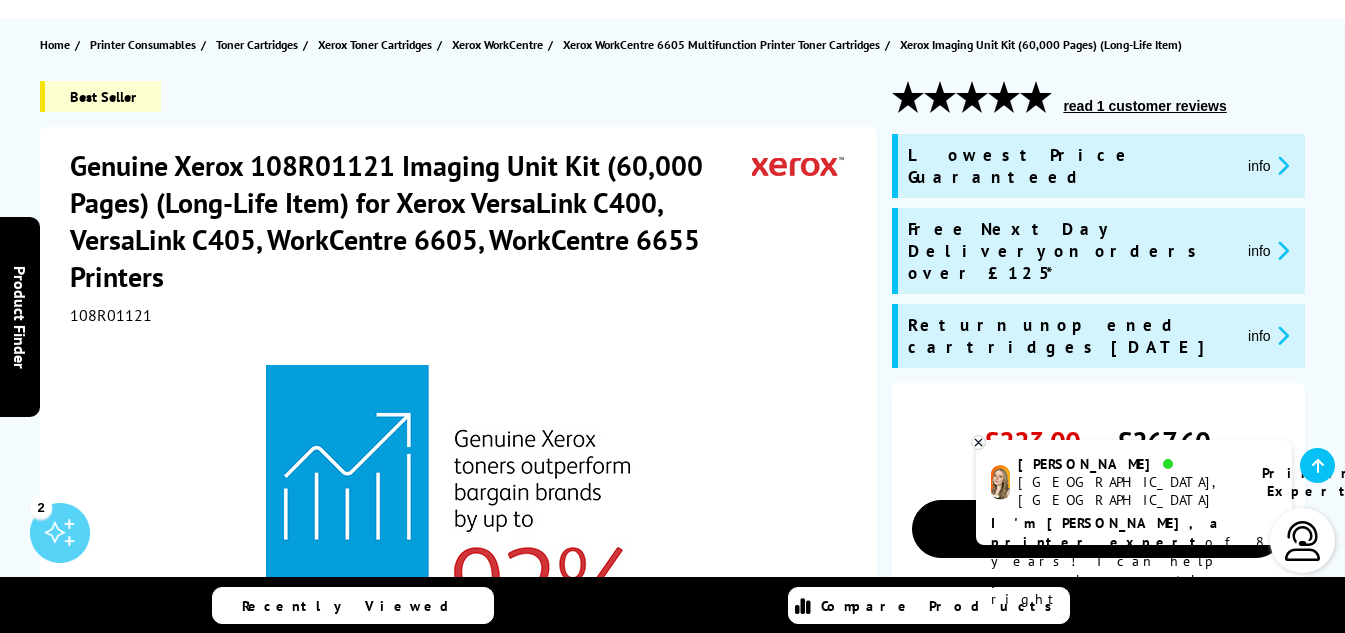 scroll, scrollTop: 300, scrollLeft: 0, axis: vertical 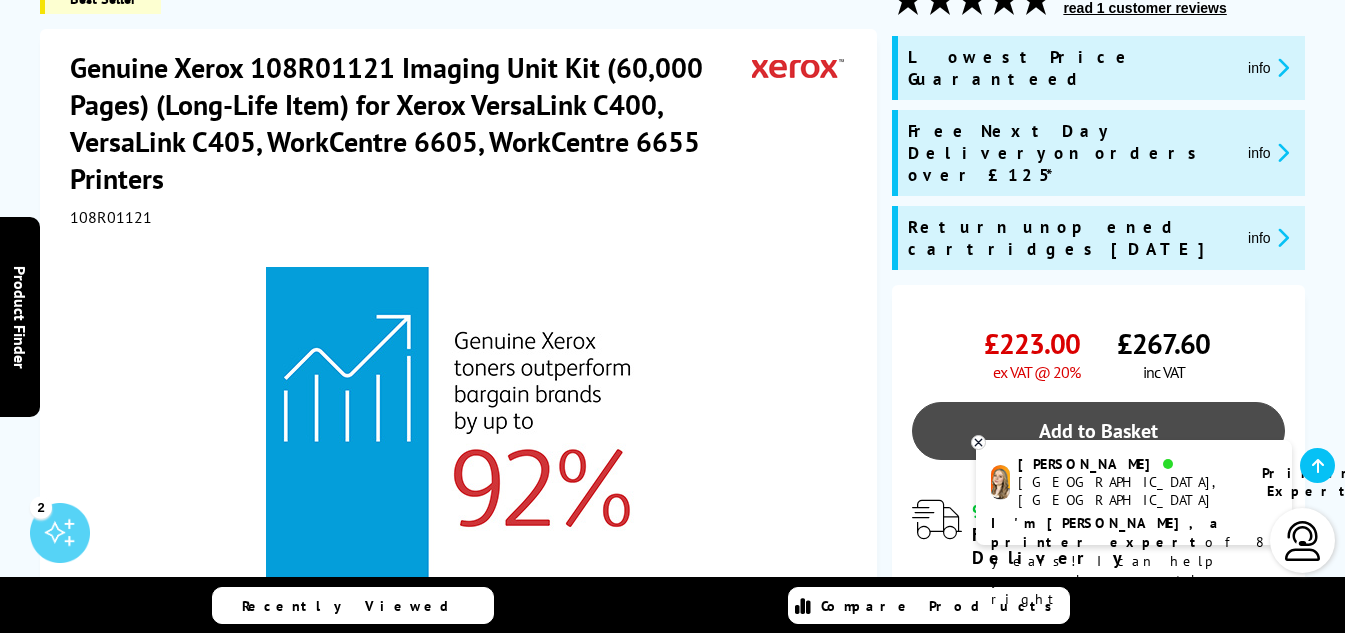 click on "Add to Basket" at bounding box center (1098, 431) 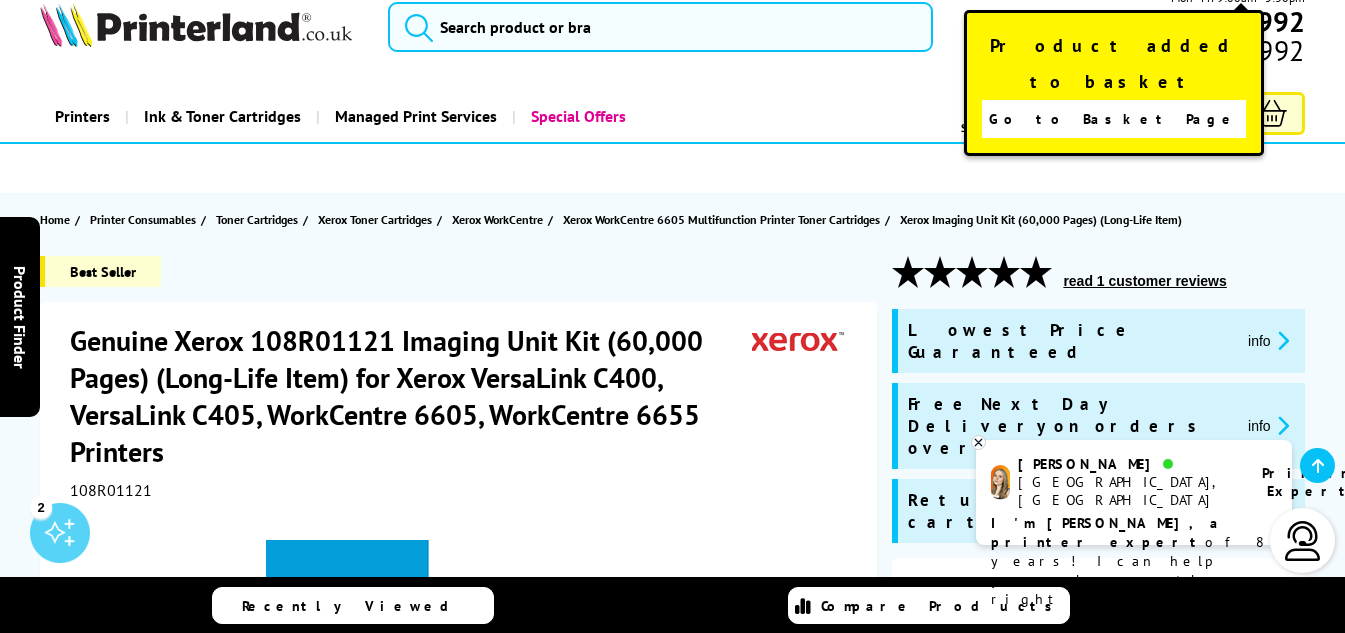 scroll, scrollTop: 0, scrollLeft: 0, axis: both 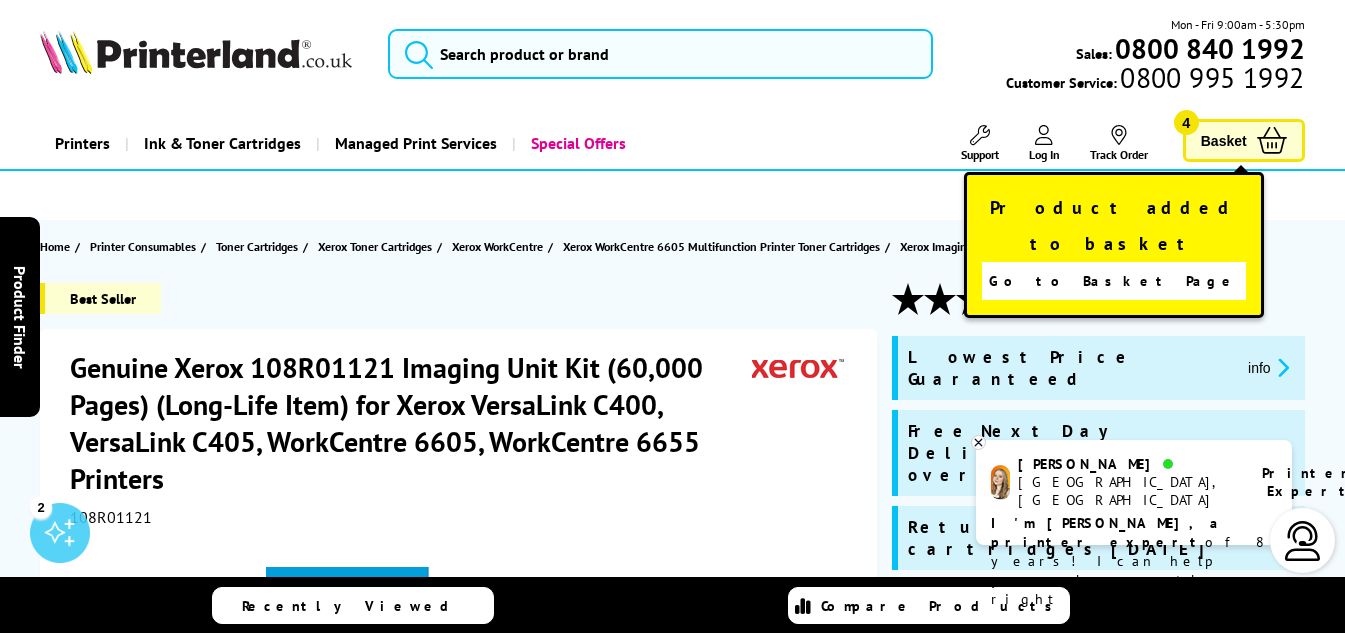 click on "Basket
4" at bounding box center [1244, 140] 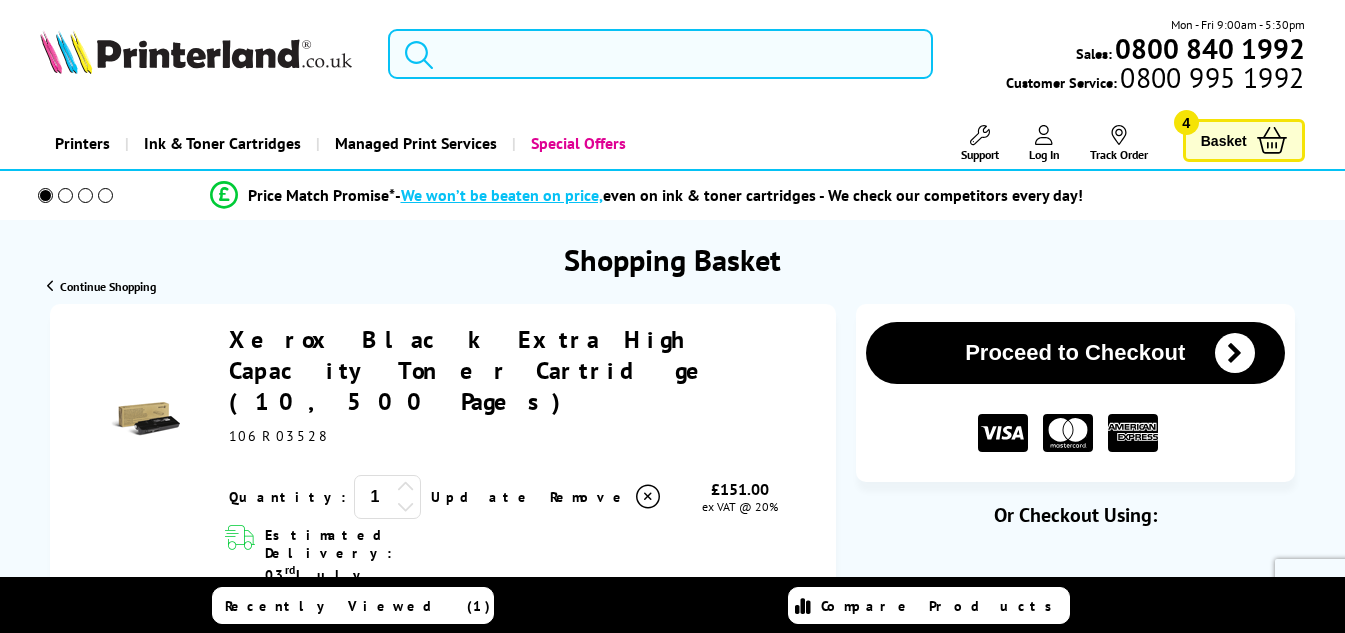 scroll, scrollTop: 0, scrollLeft: 0, axis: both 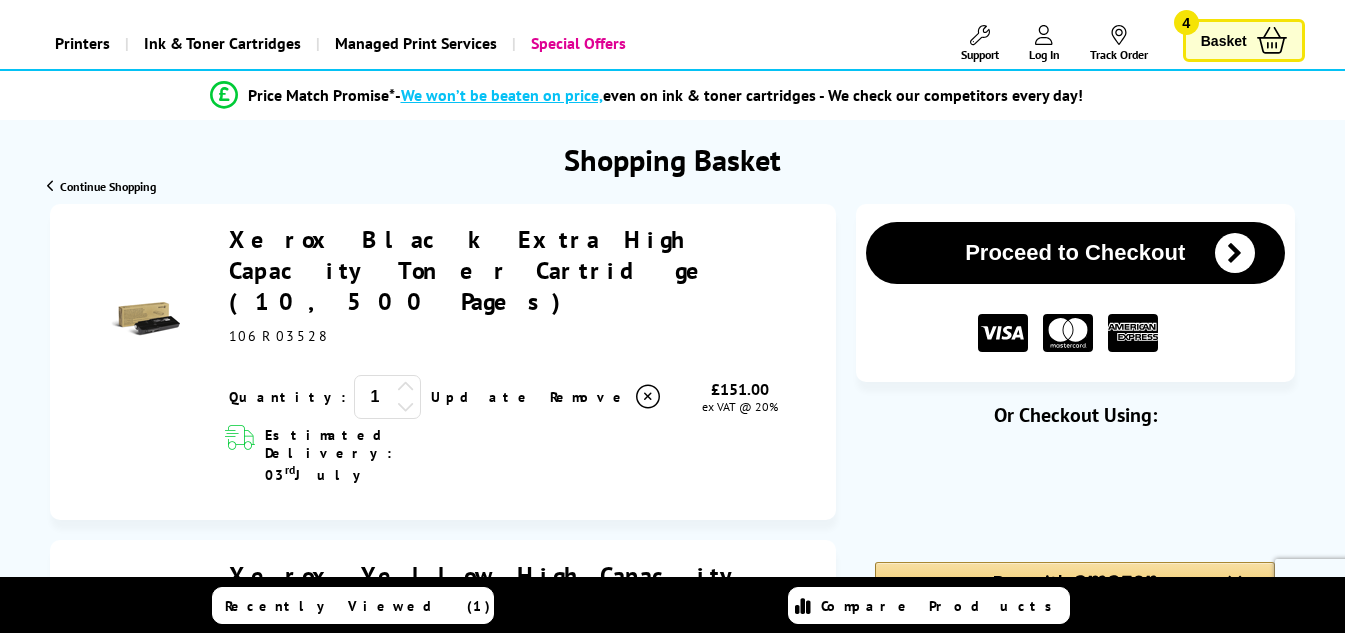 click on "Proceed to Checkout" at bounding box center (1075, 253) 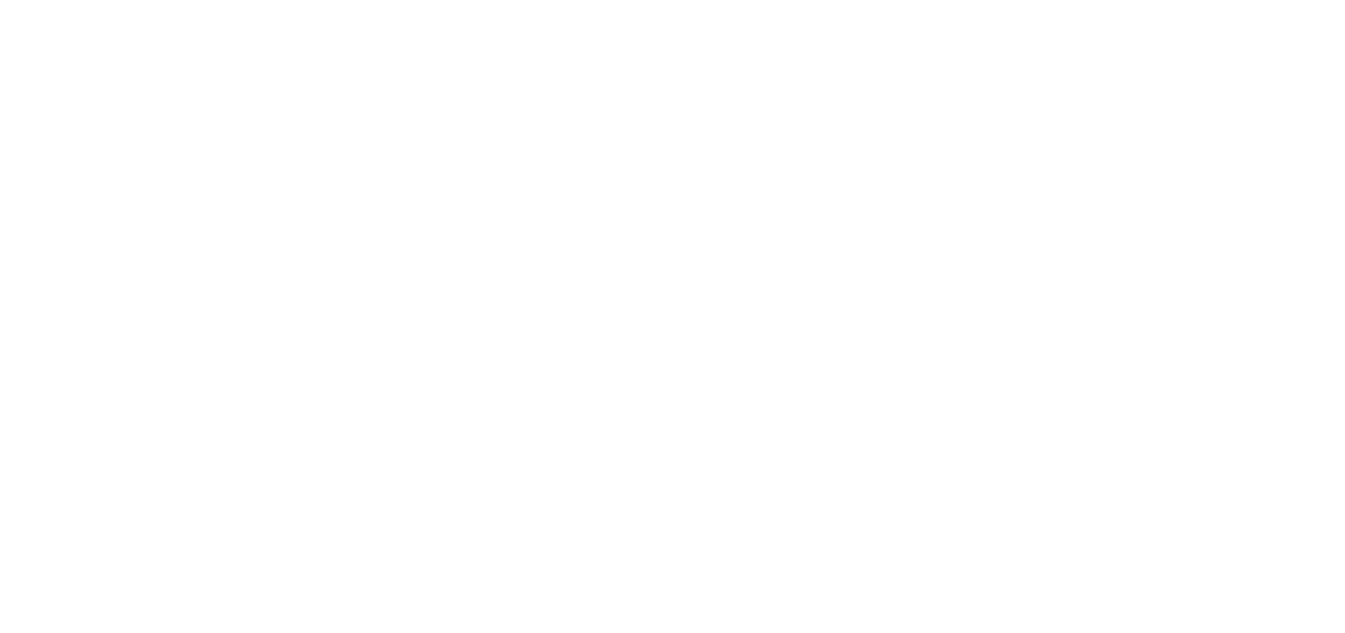 scroll, scrollTop: 0, scrollLeft: 0, axis: both 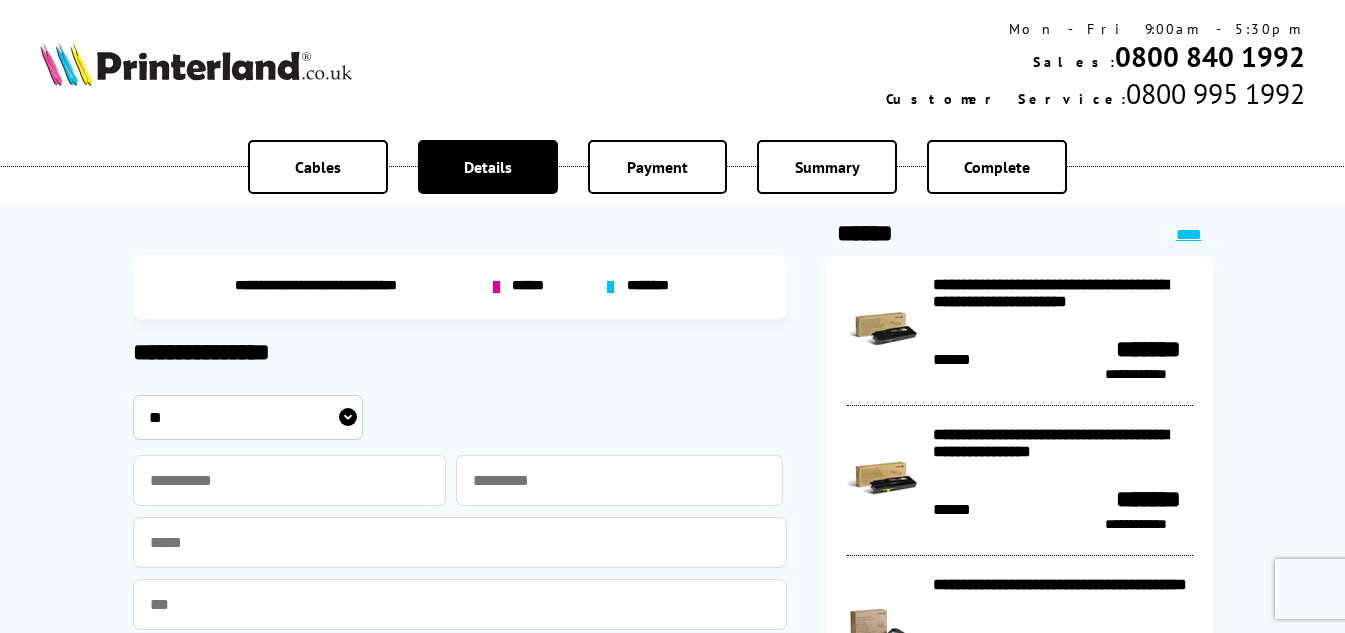 click on "**
***
****
**" at bounding box center [248, 417] 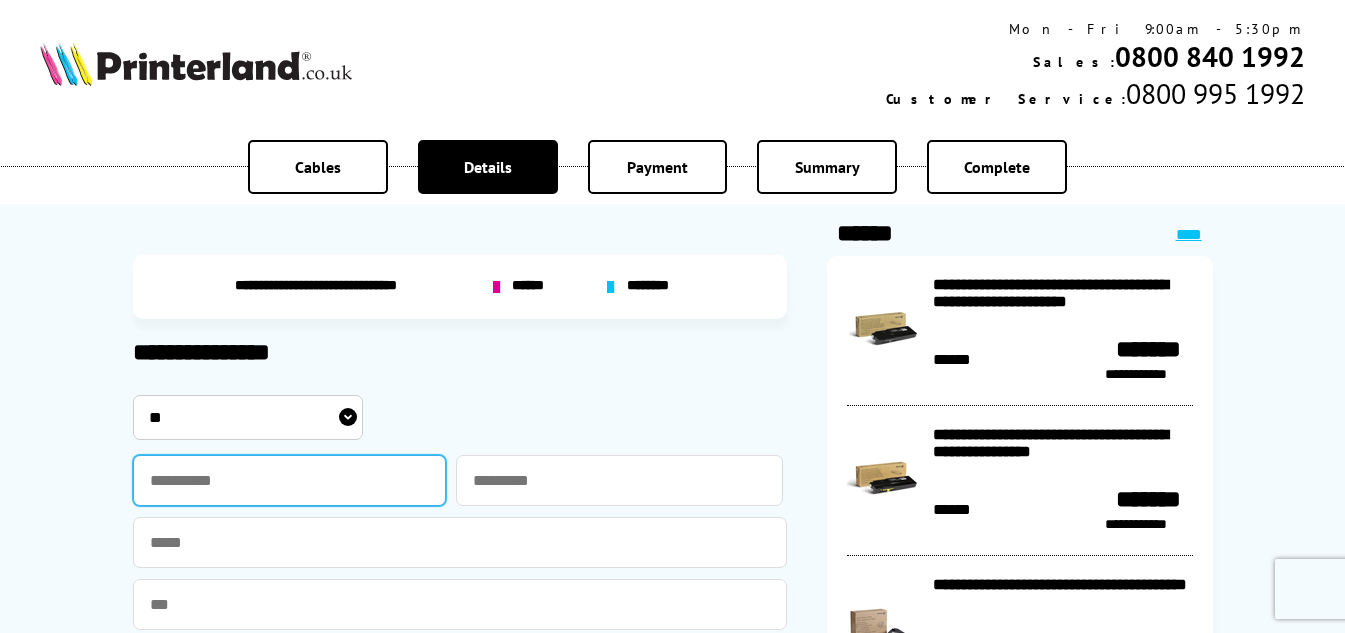 click at bounding box center (290, 480) 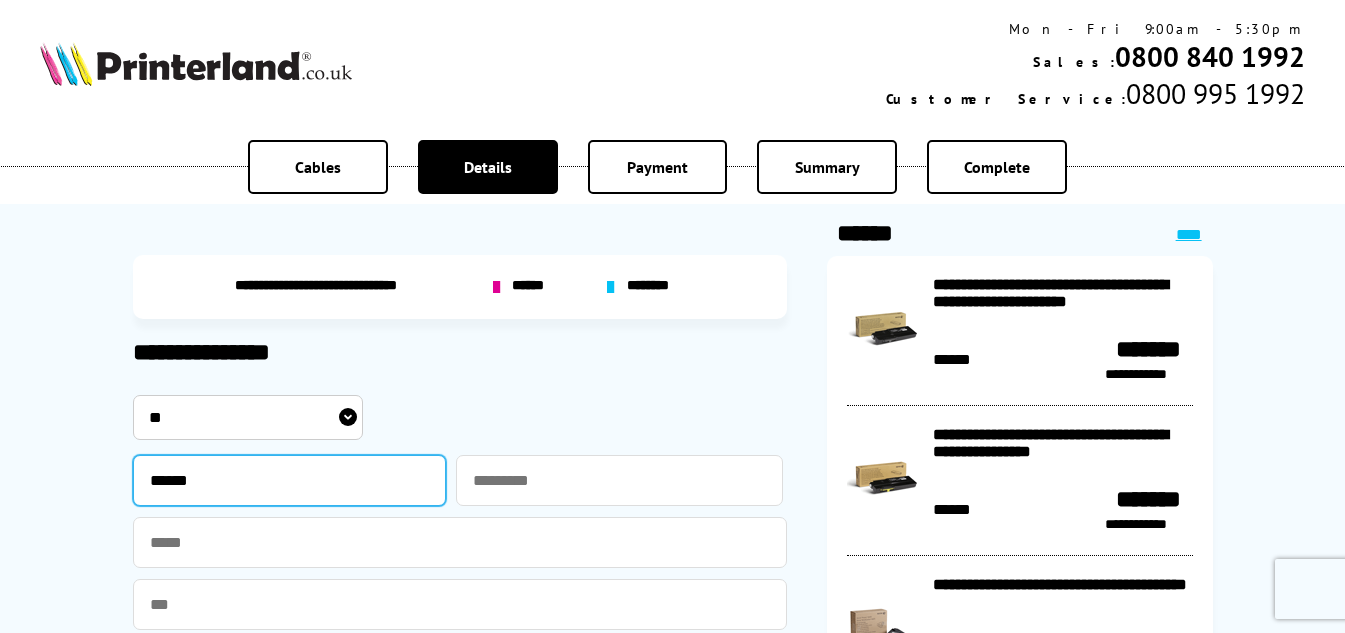 type on "******" 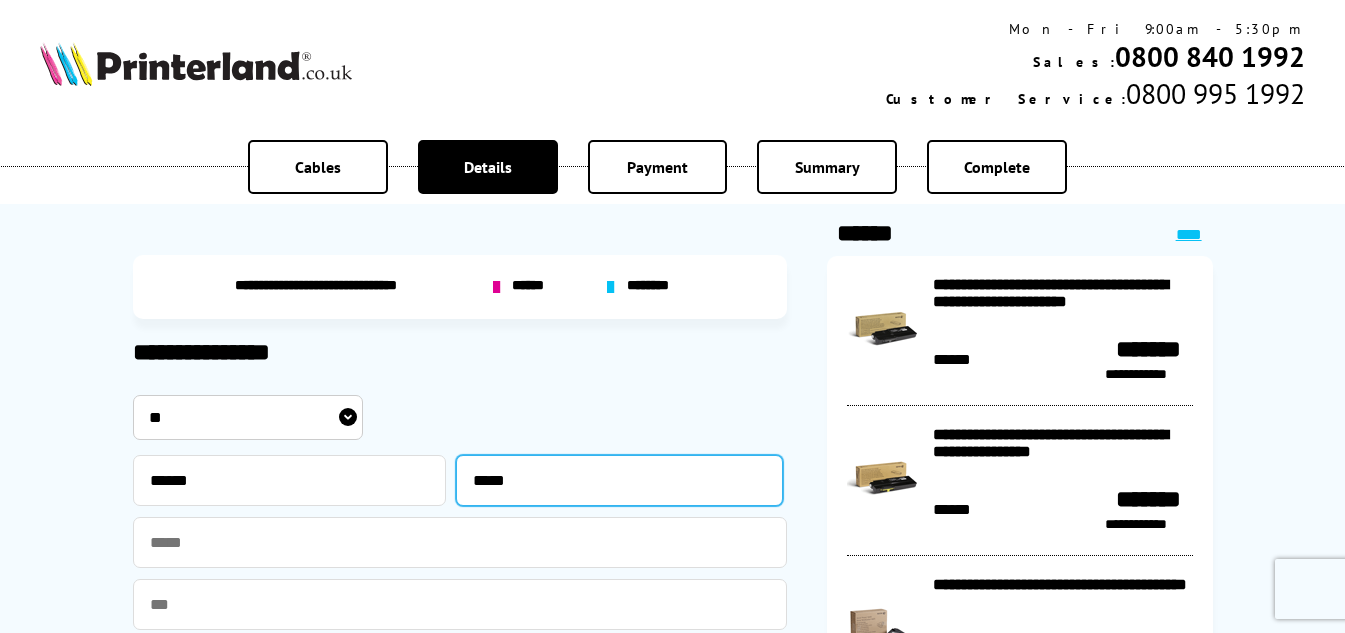 type on "*****" 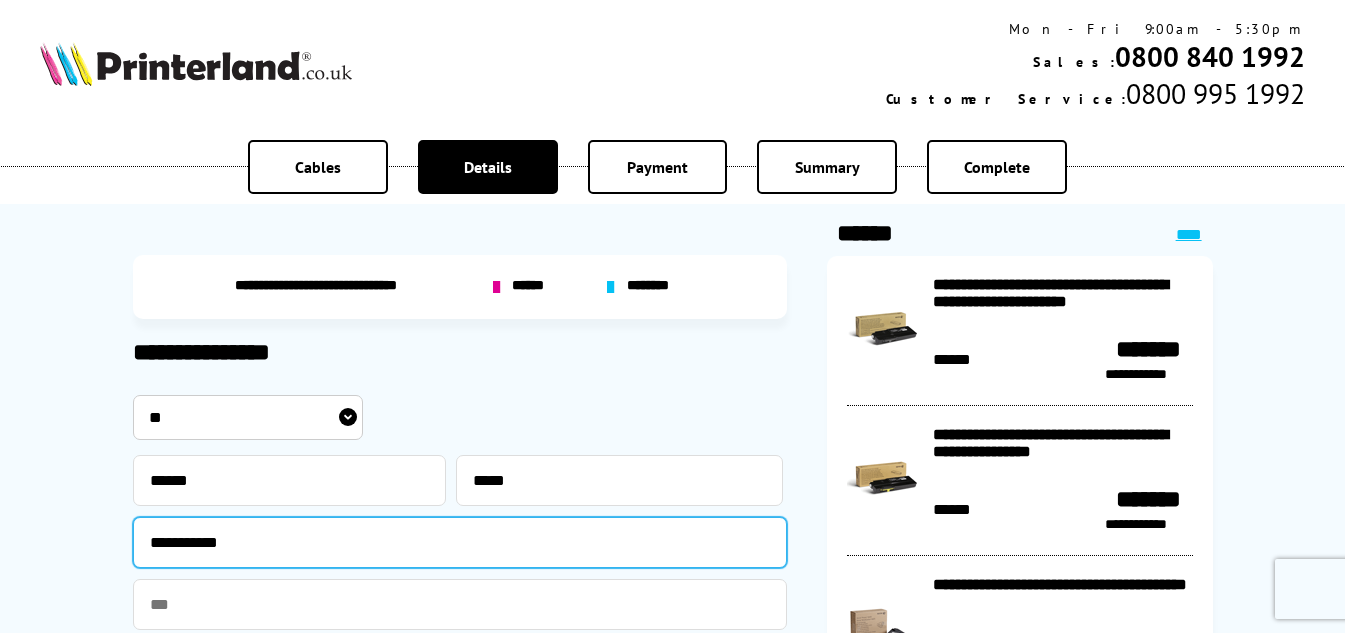 type on "**********" 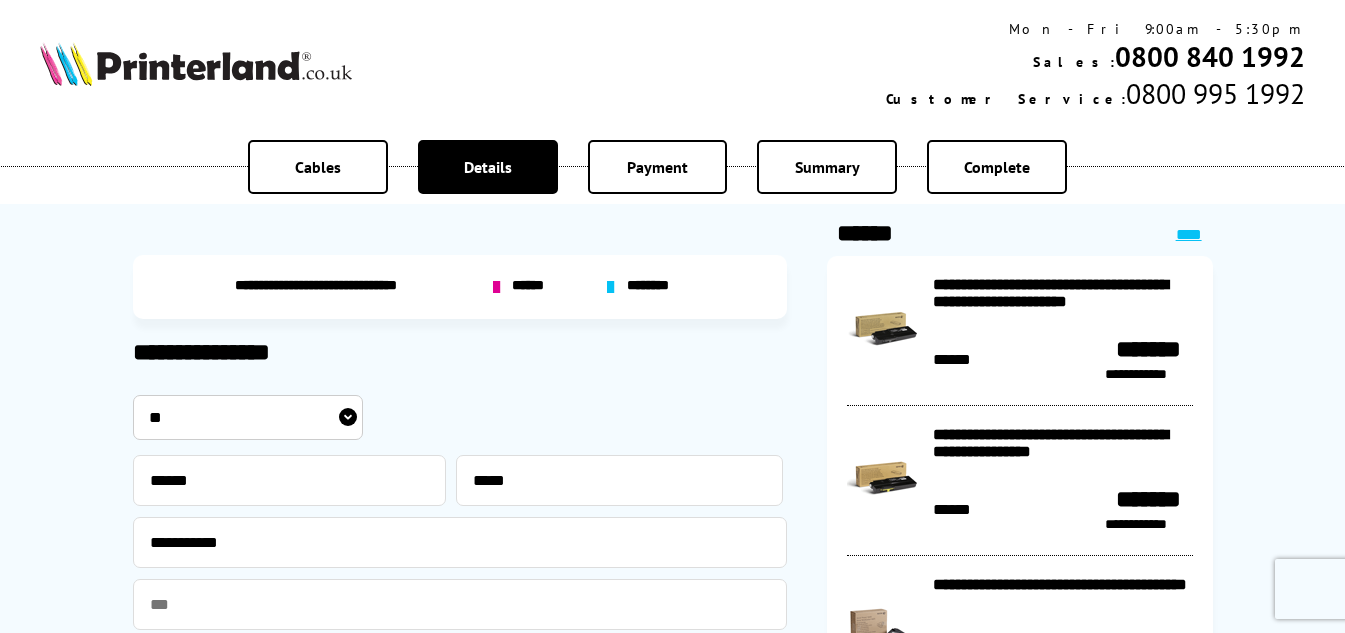 scroll, scrollTop: 350, scrollLeft: 0, axis: vertical 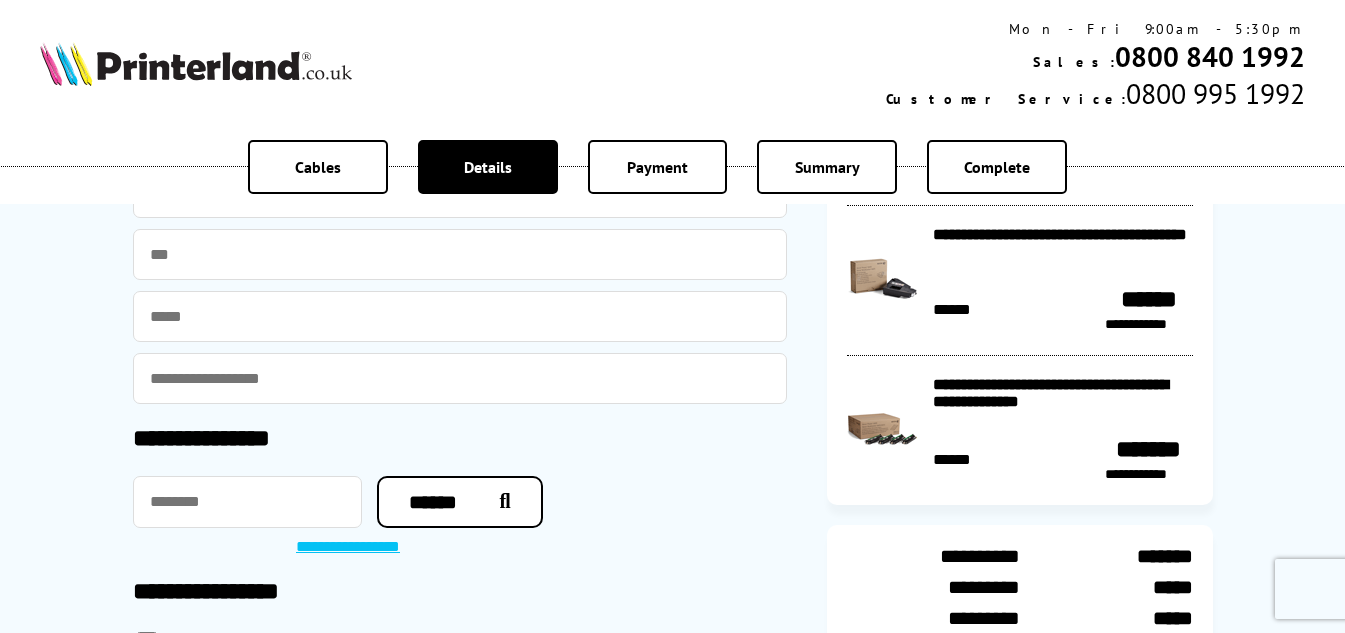 click at bounding box center [460, 316] 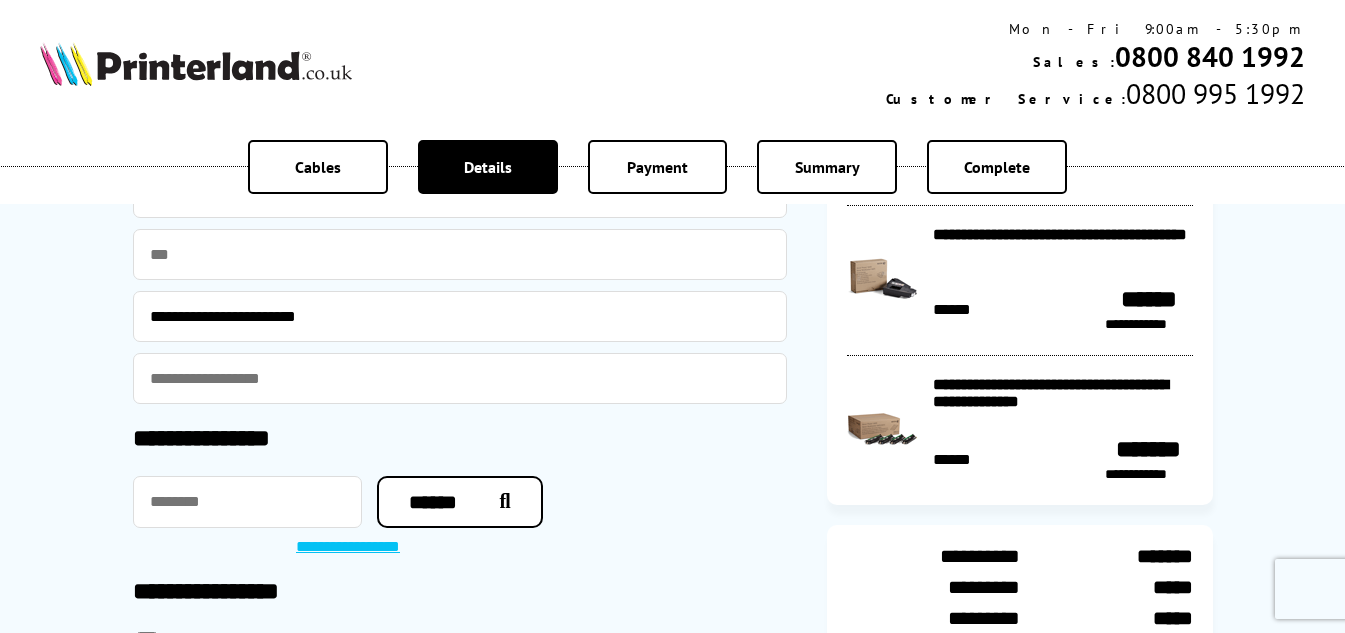 type on "**********" 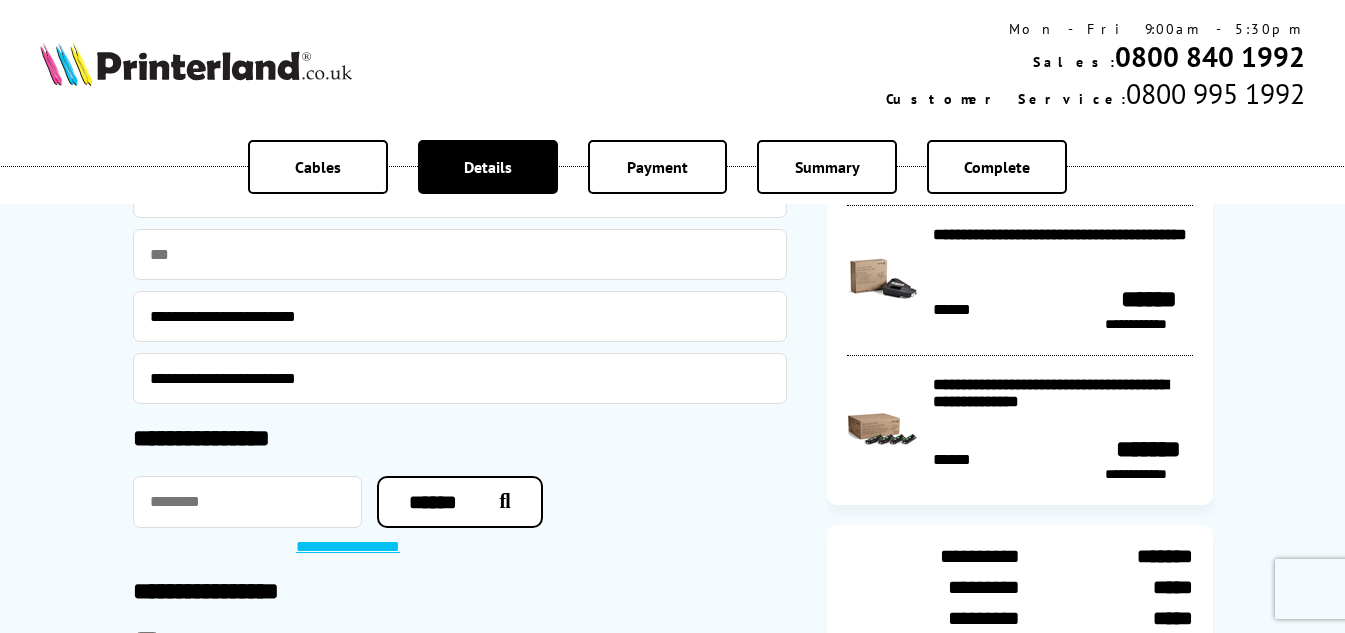 type on "**********" 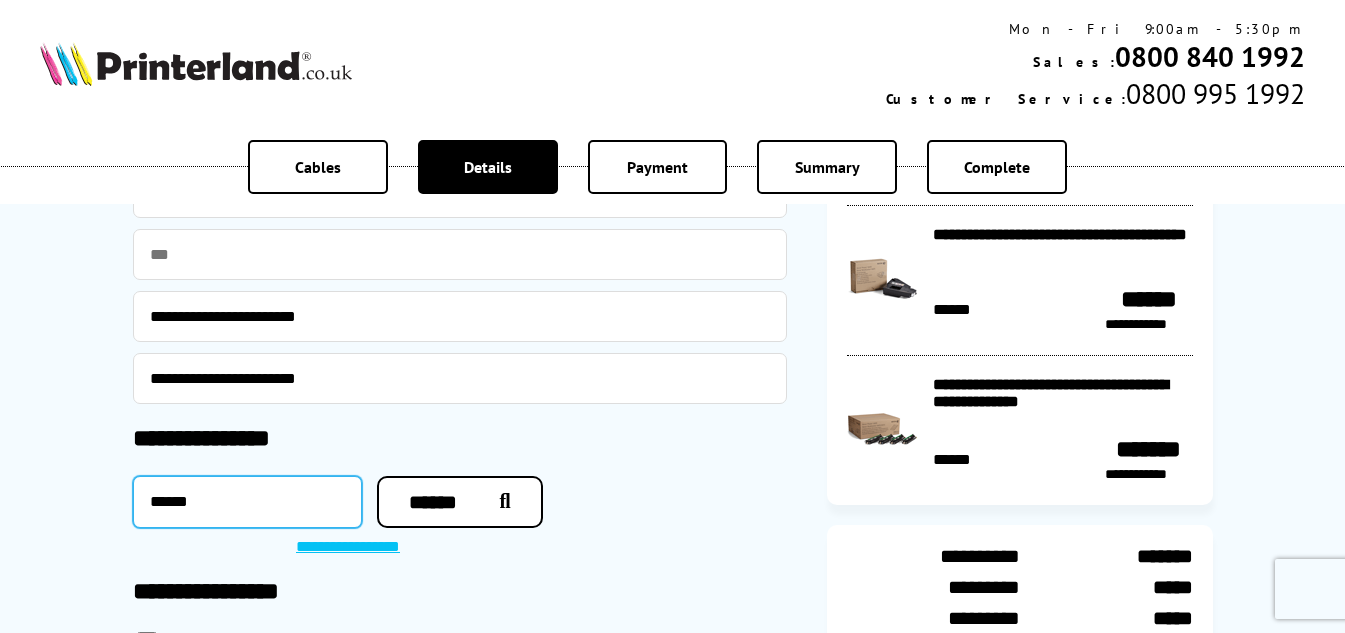 type on "******" 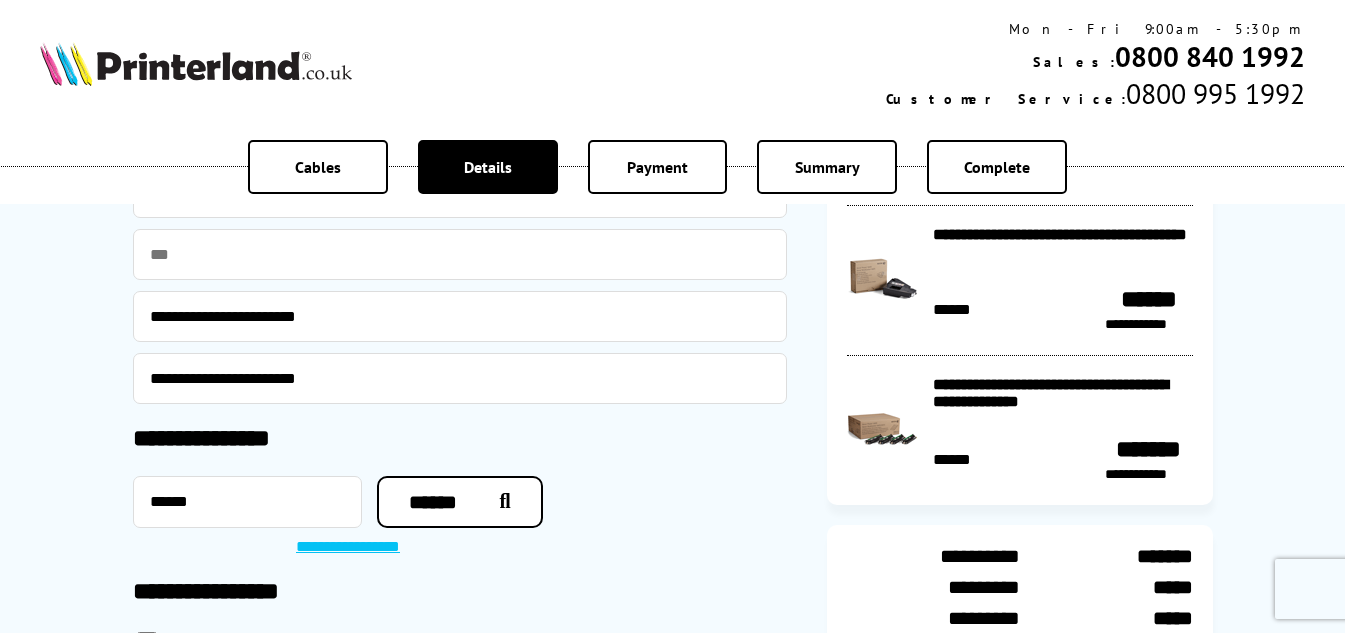 type 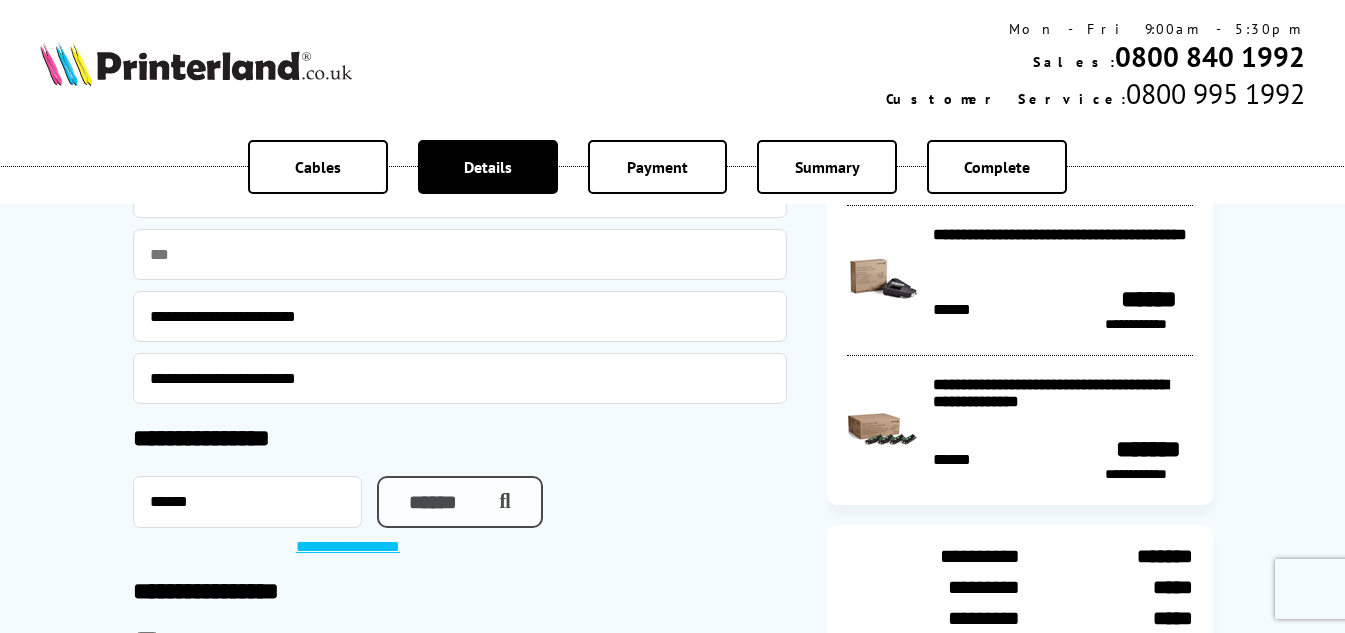 click on "******" at bounding box center [460, 502] 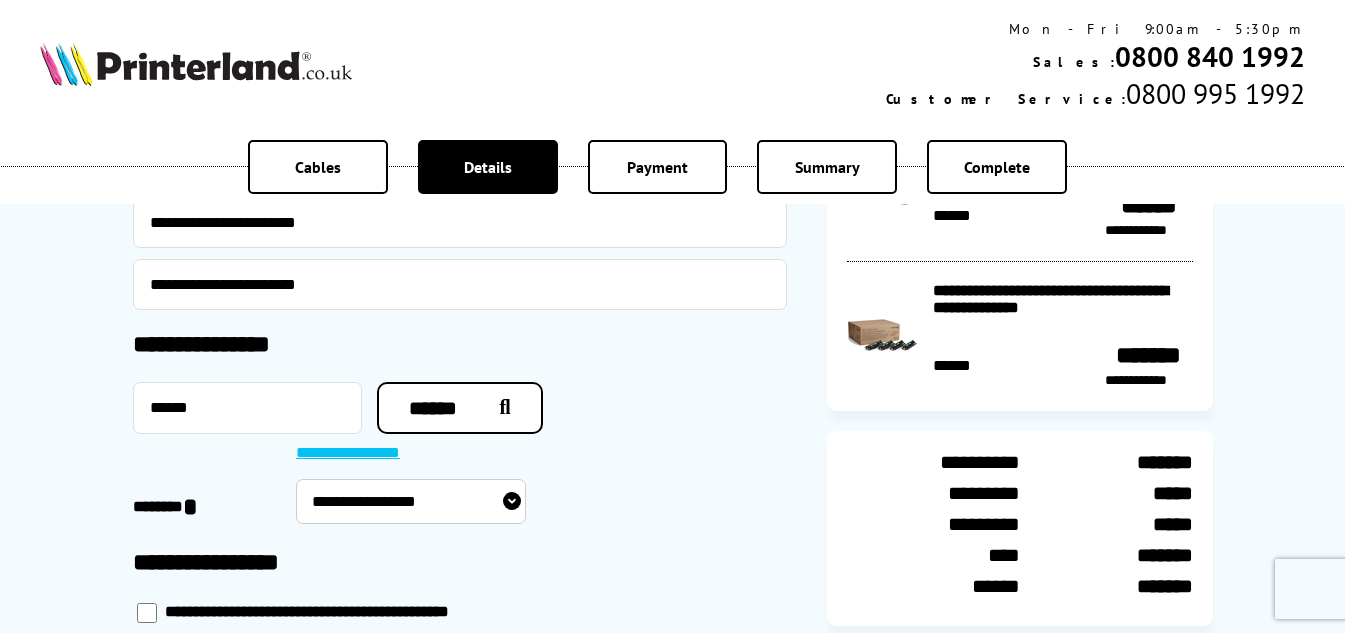 scroll, scrollTop: 550, scrollLeft: 0, axis: vertical 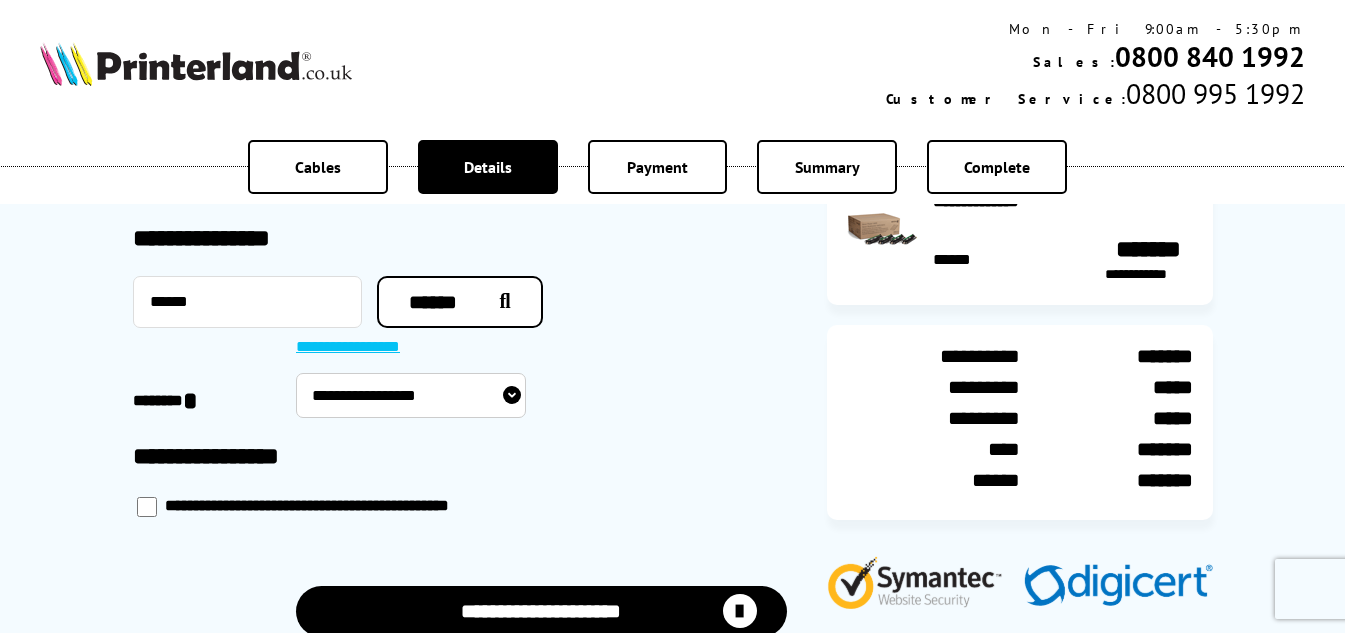 click on "**********" at bounding box center (411, 395) 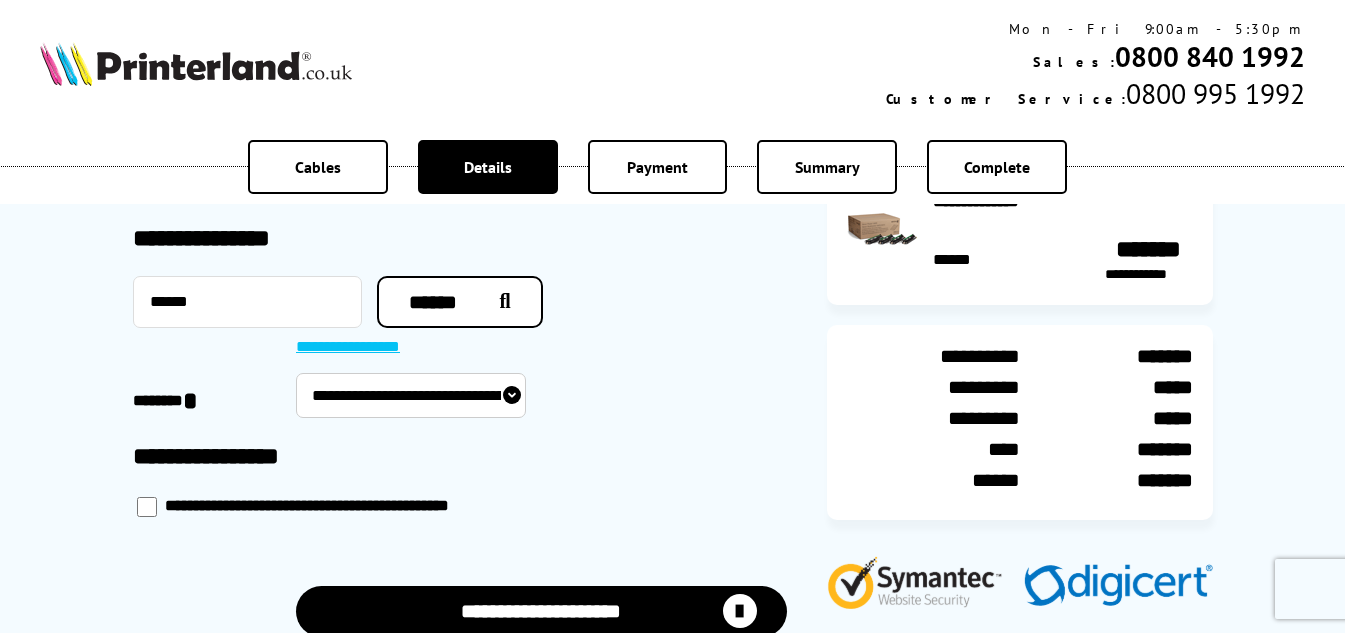 click on "**********" at bounding box center (411, 395) 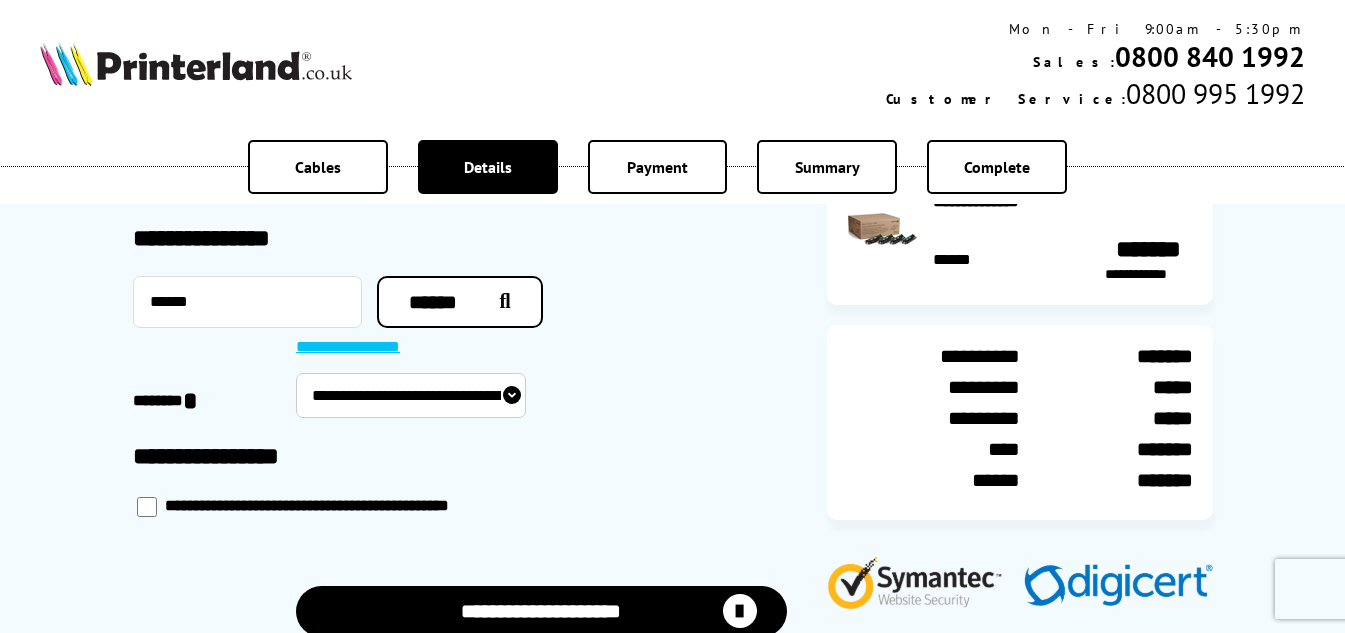 type on "*******" 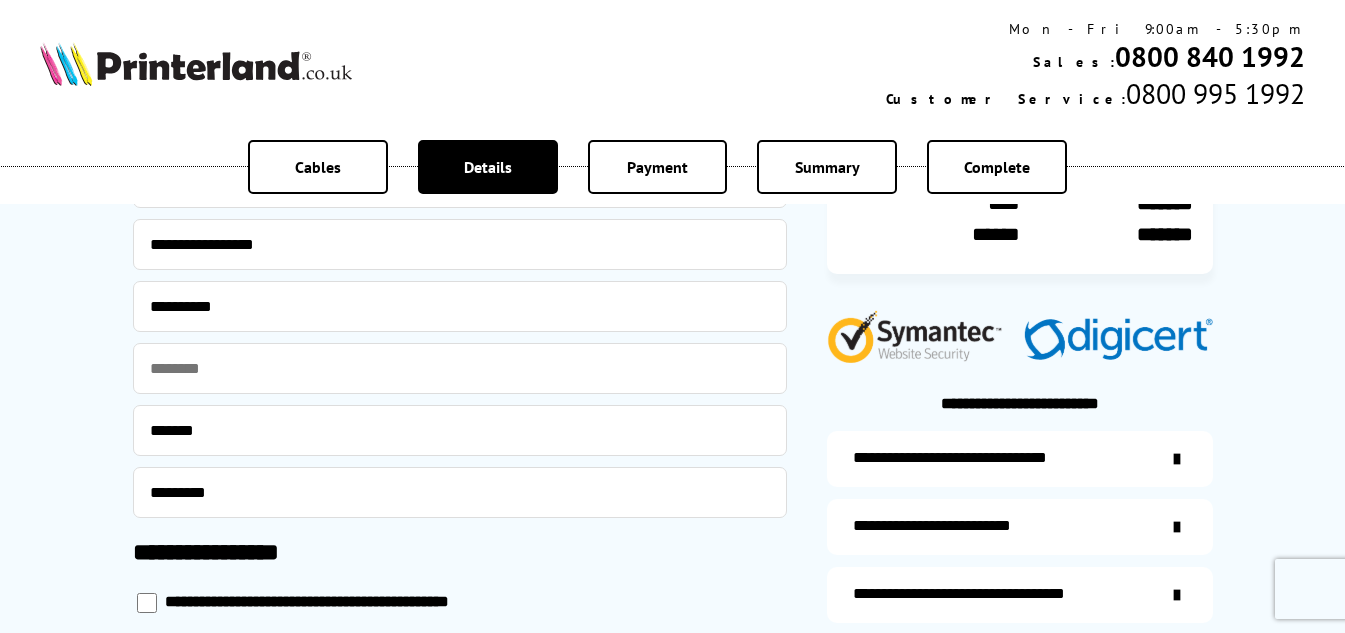 scroll, scrollTop: 1050, scrollLeft: 0, axis: vertical 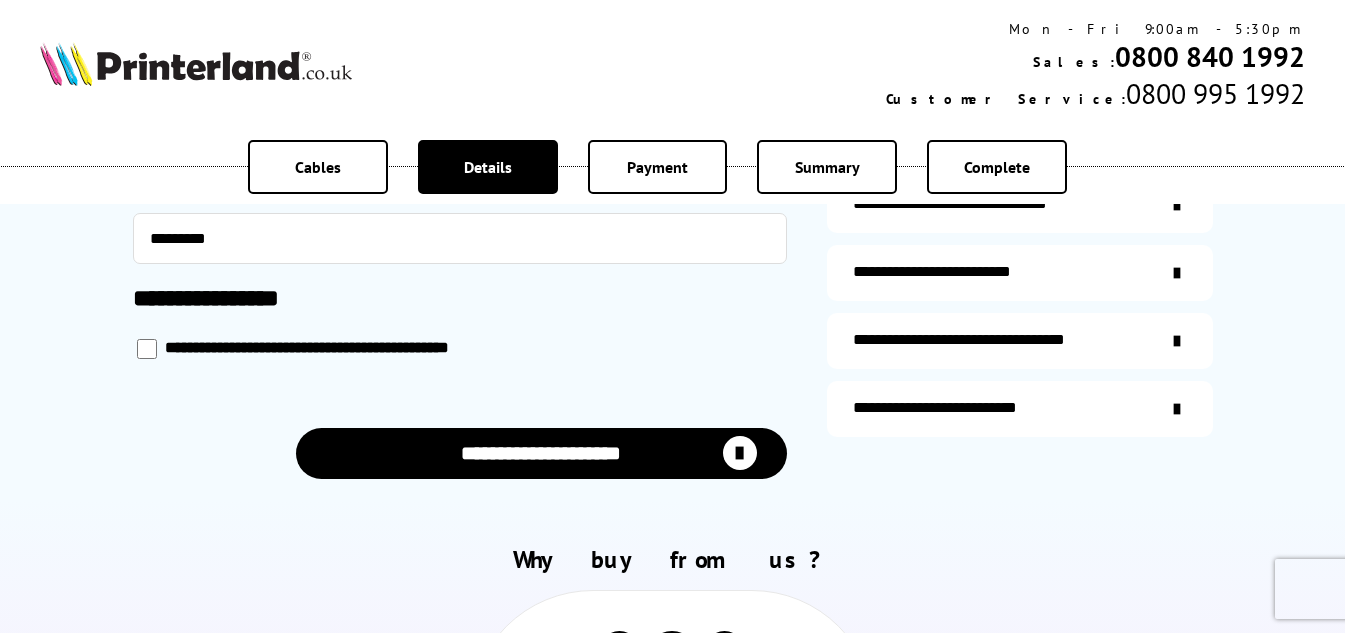 click on "**********" at bounding box center [541, 453] 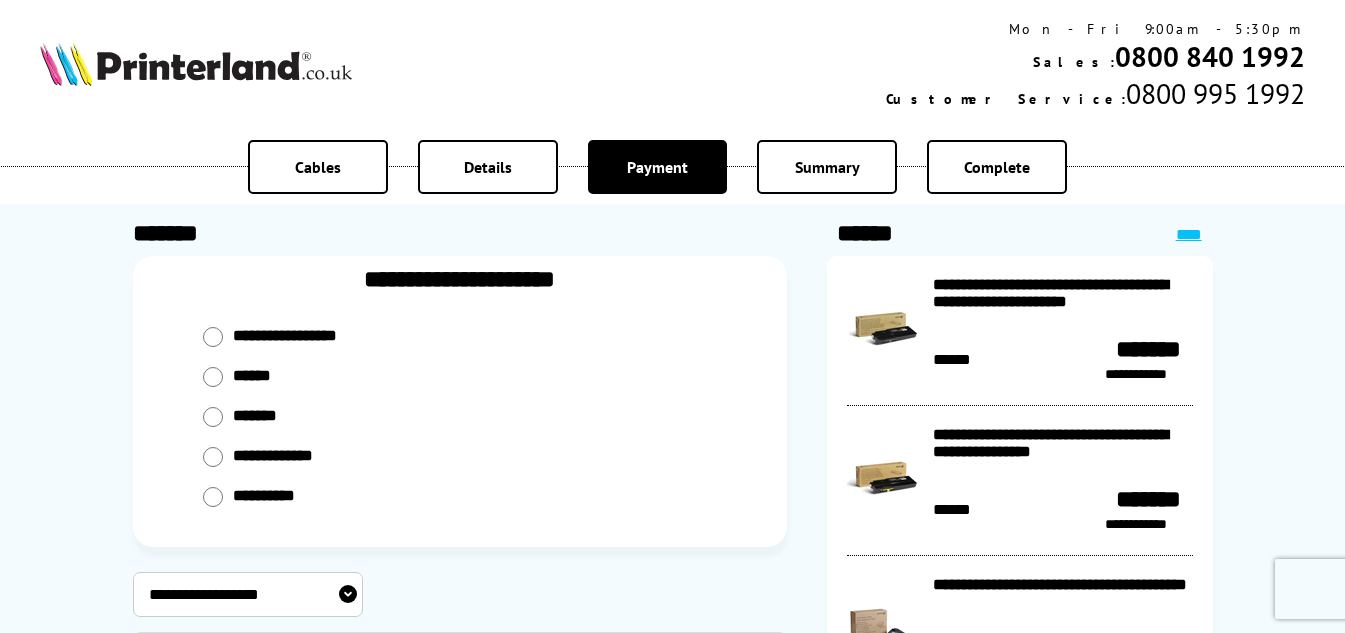 scroll, scrollTop: 0, scrollLeft: 0, axis: both 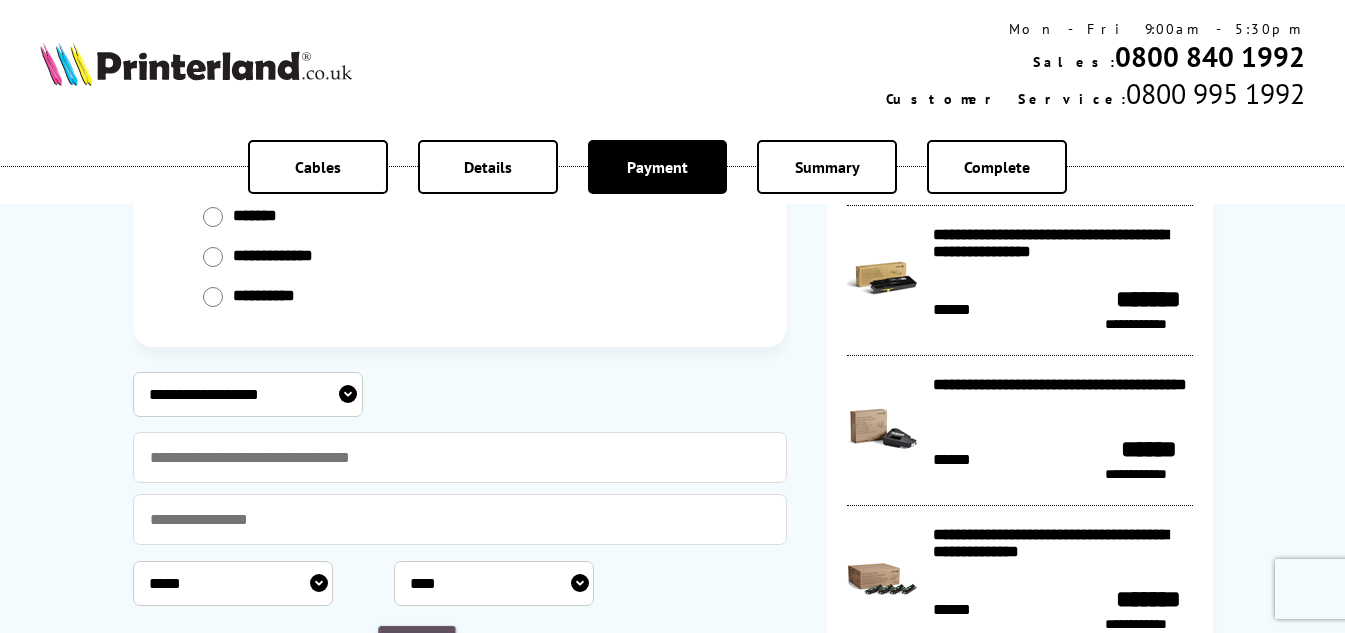 click on "**********" at bounding box center [248, 394] 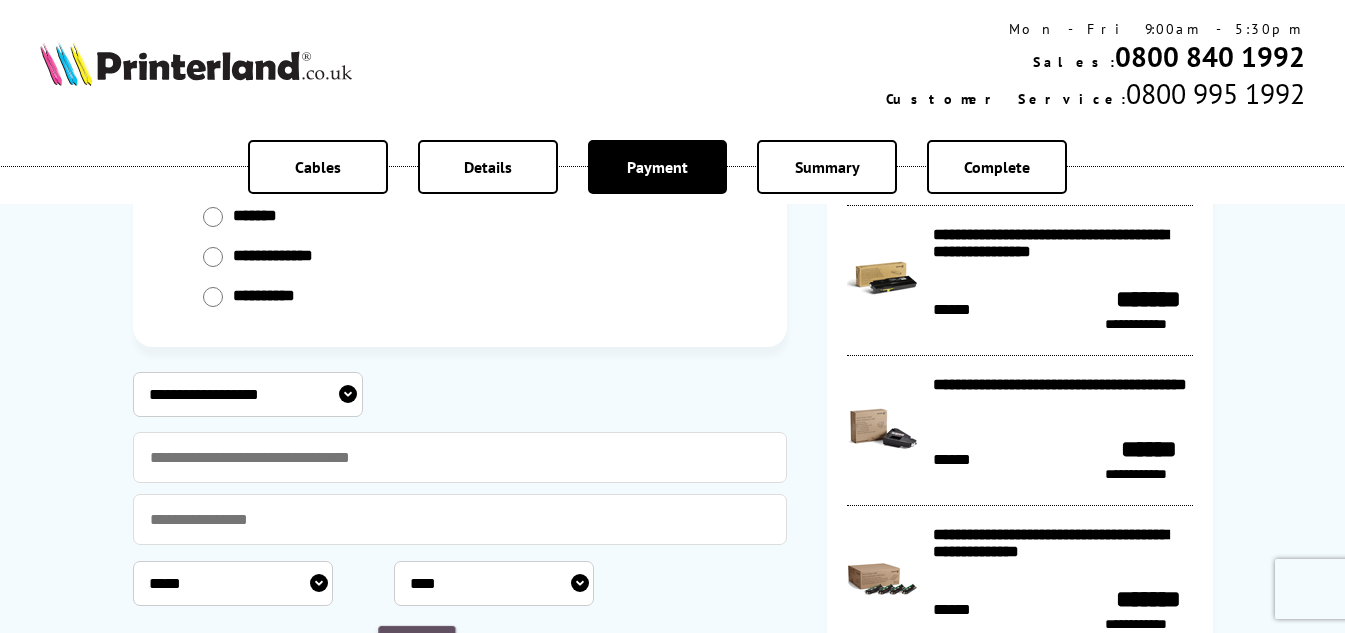 select on "****" 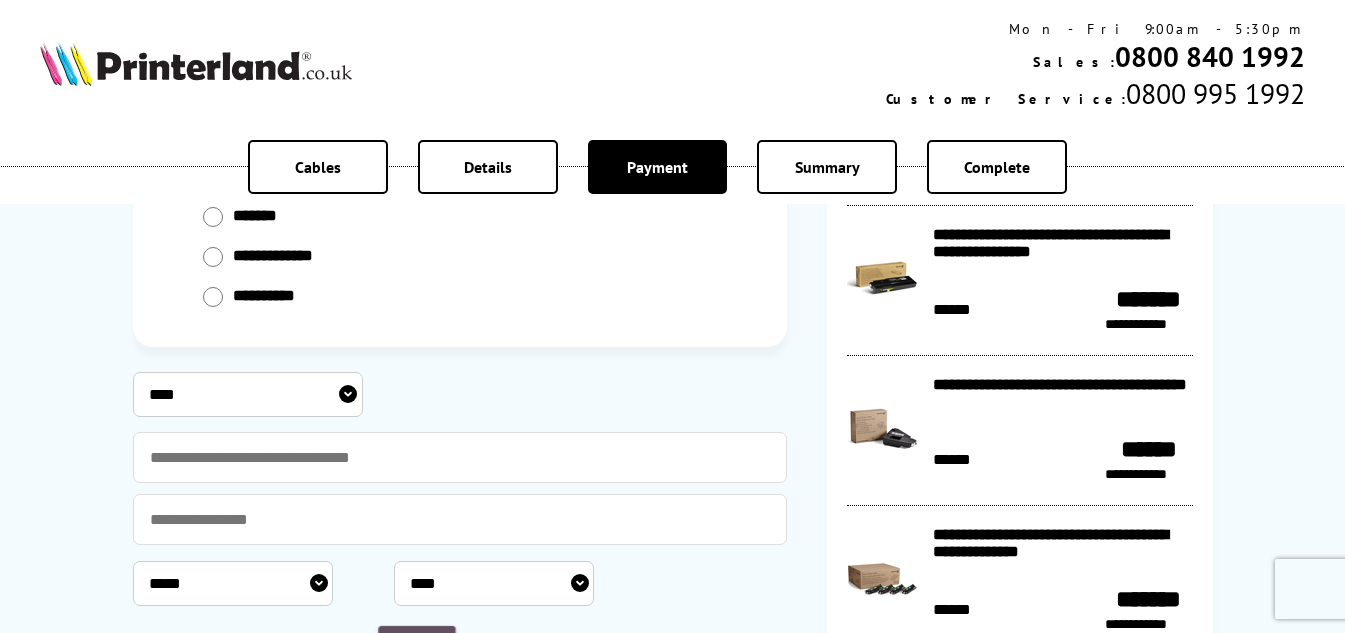 click on "**********" at bounding box center [248, 394] 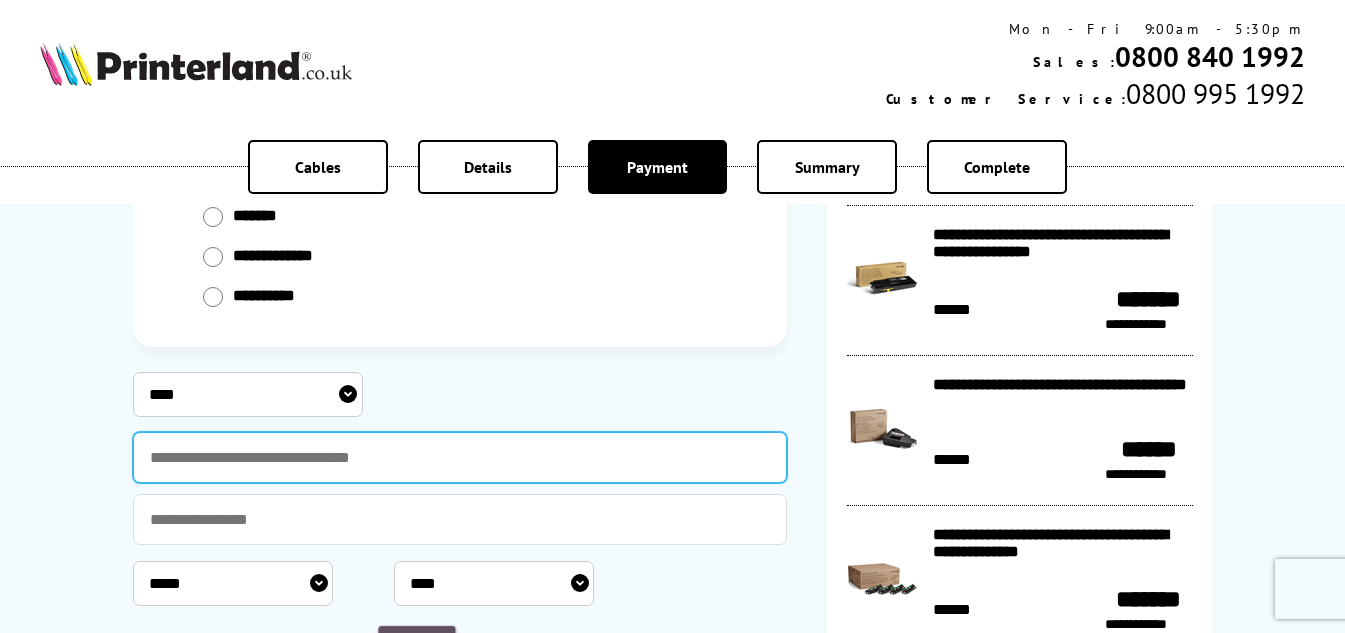 click at bounding box center [460, 457] 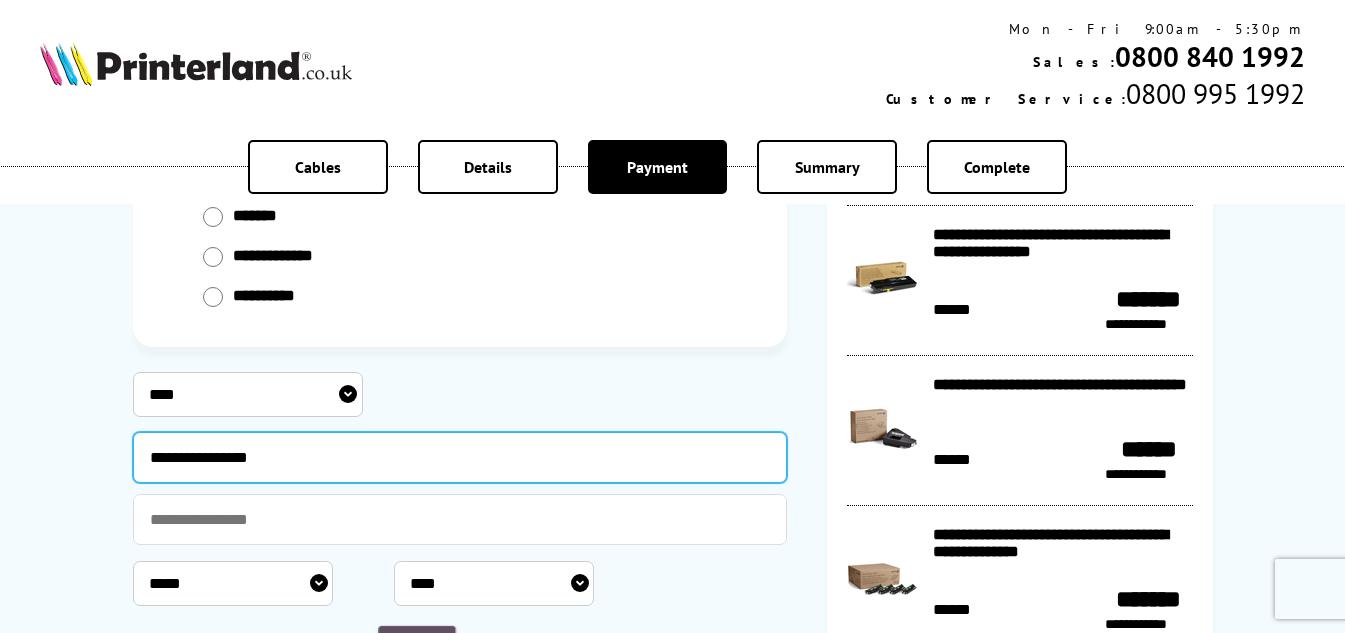 type on "**********" 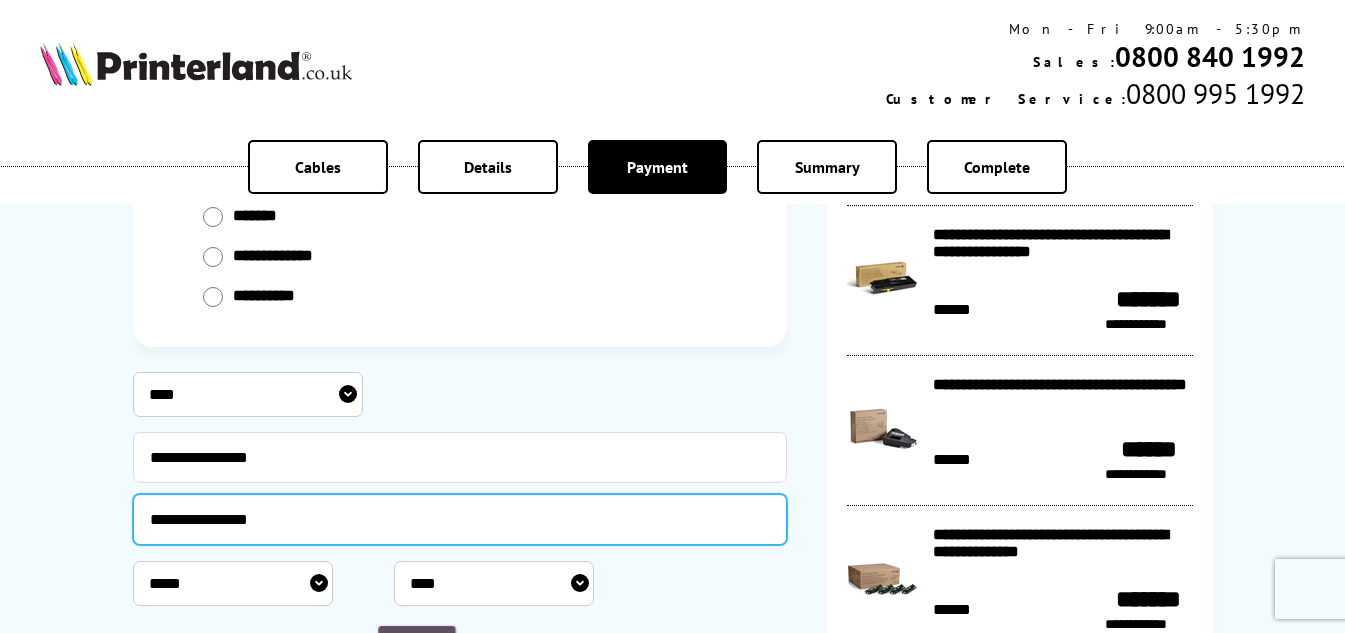 type on "**********" 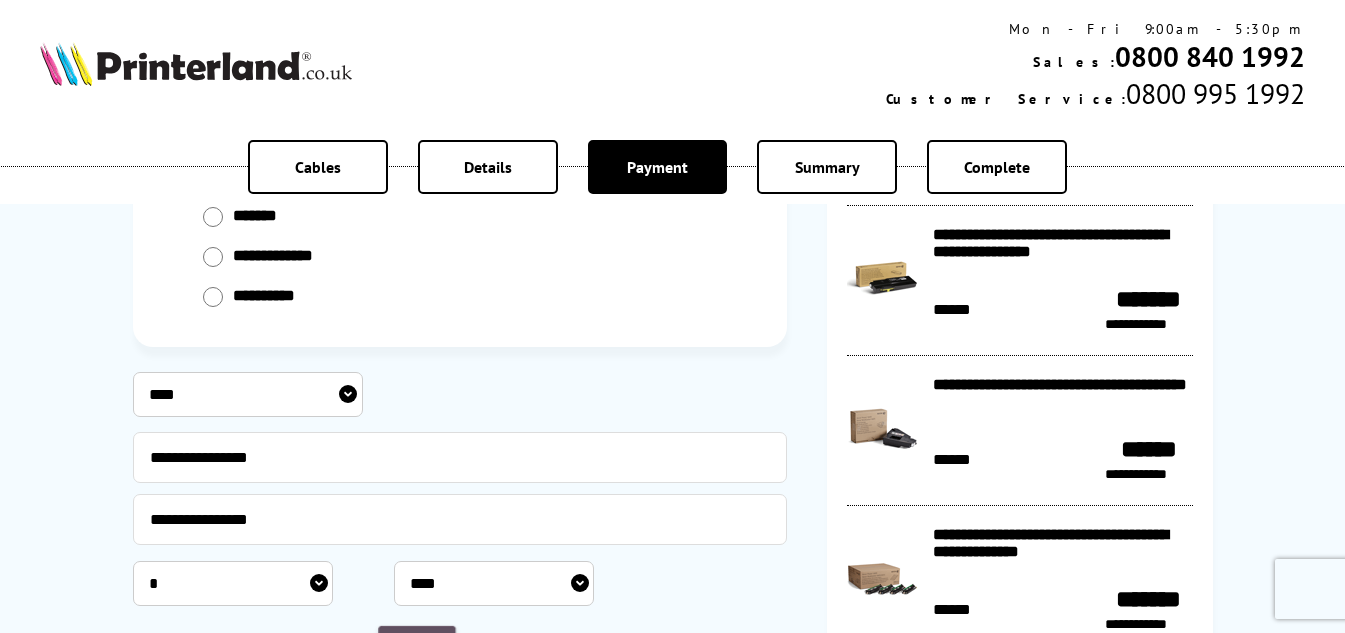 select on "**" 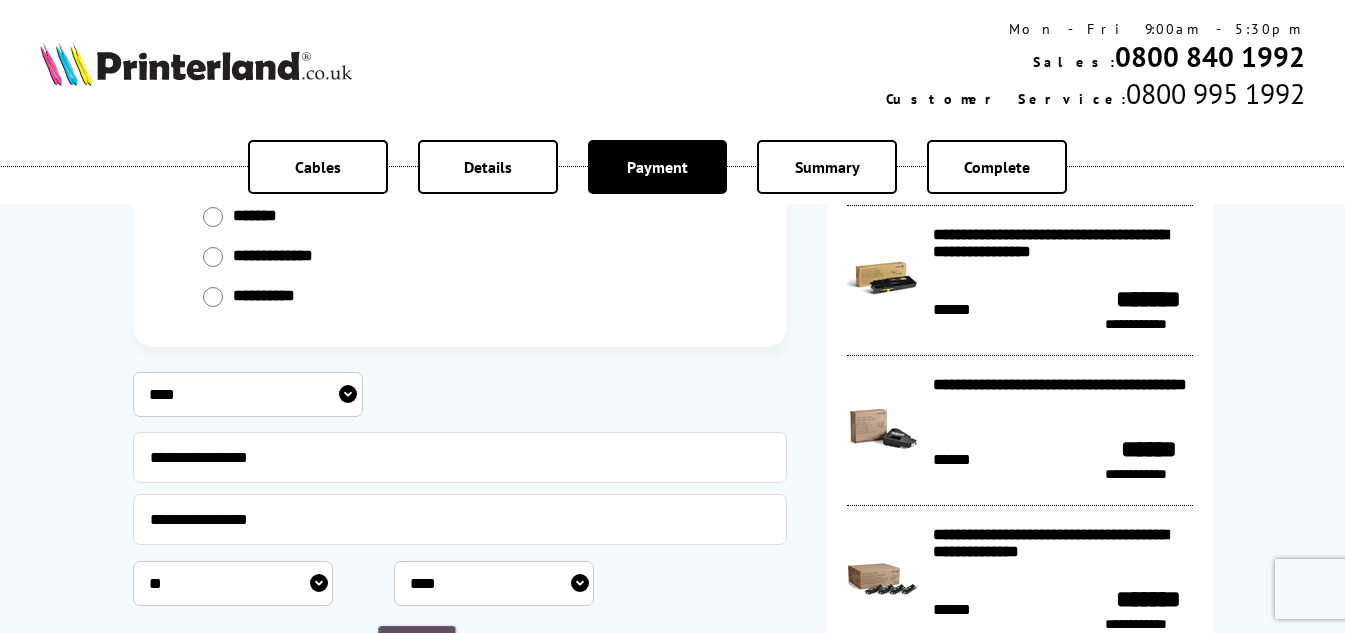 select on "****" 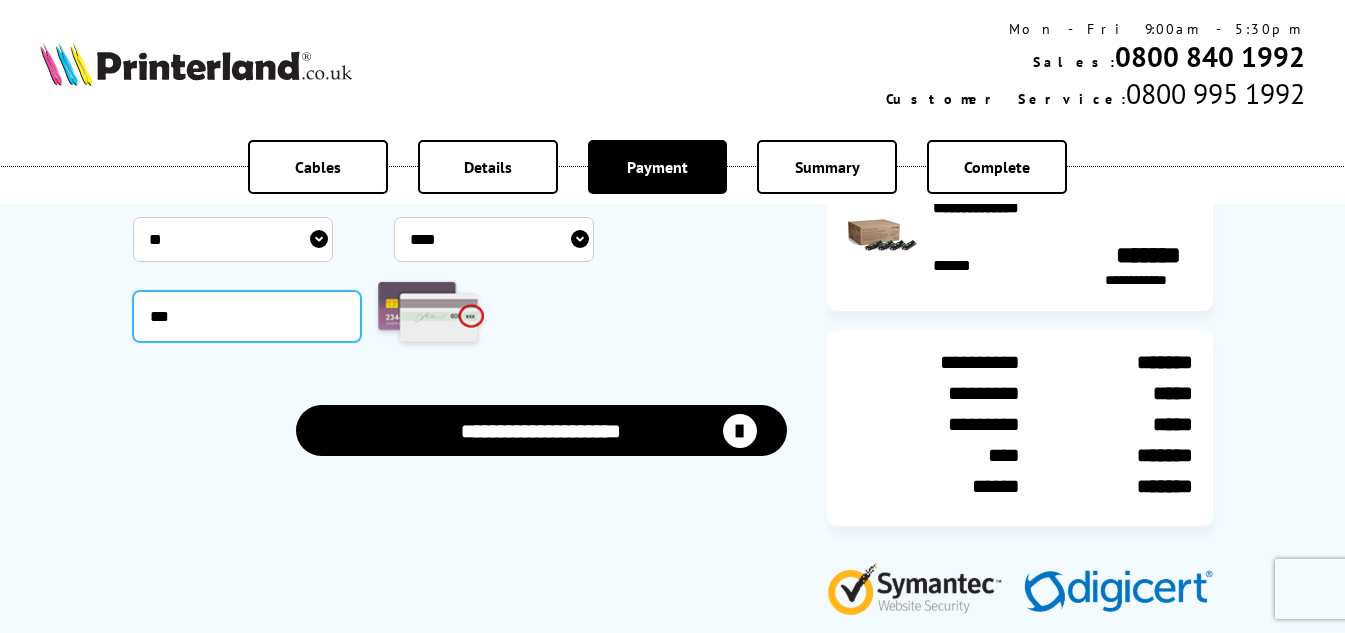 type on "***" 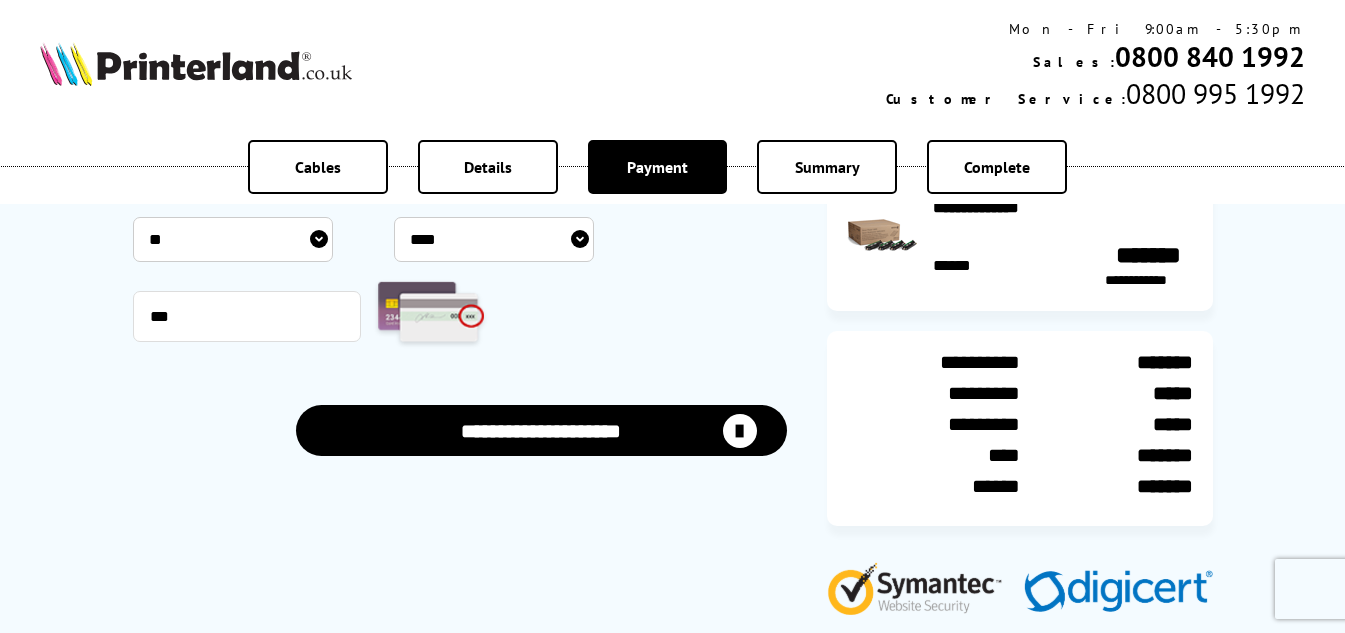 type 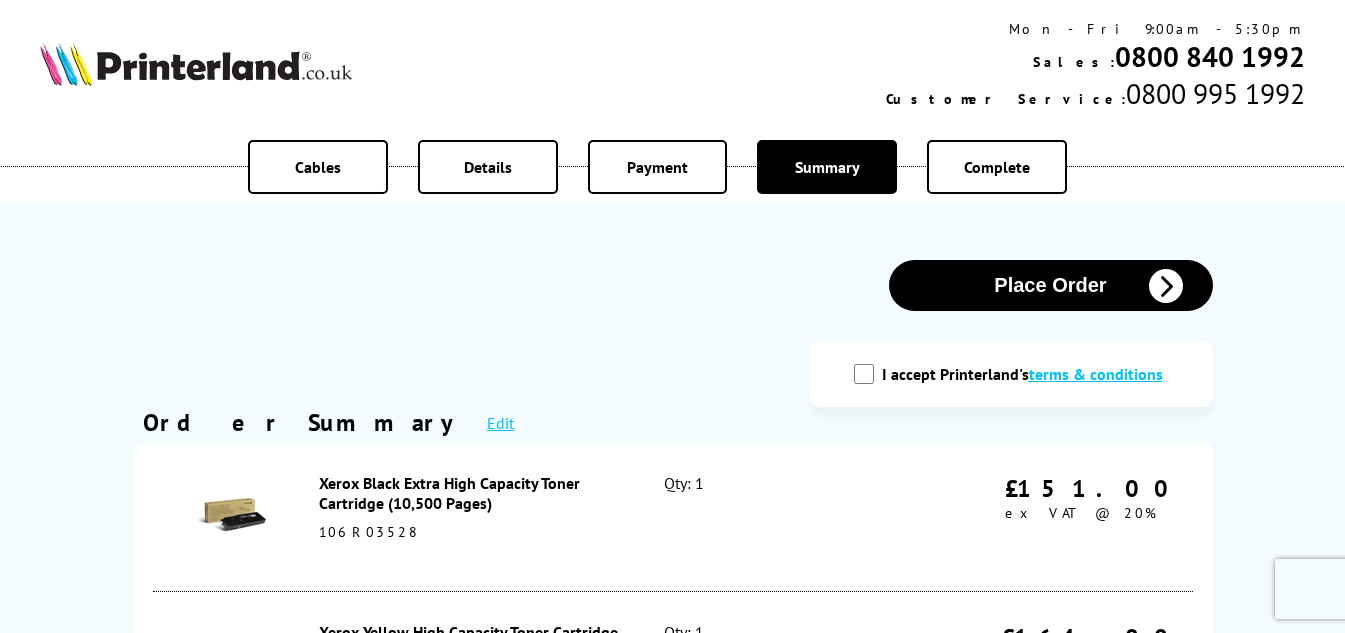 scroll, scrollTop: 0, scrollLeft: 0, axis: both 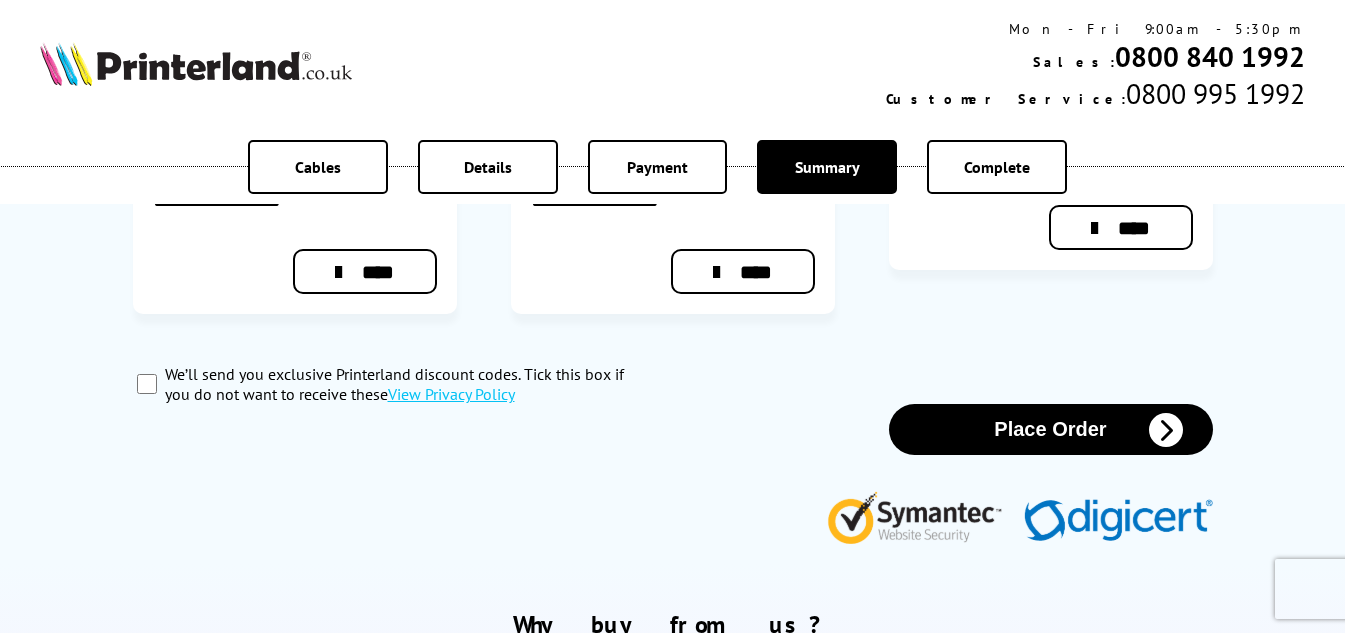 click on "Place Order" at bounding box center [1051, 429] 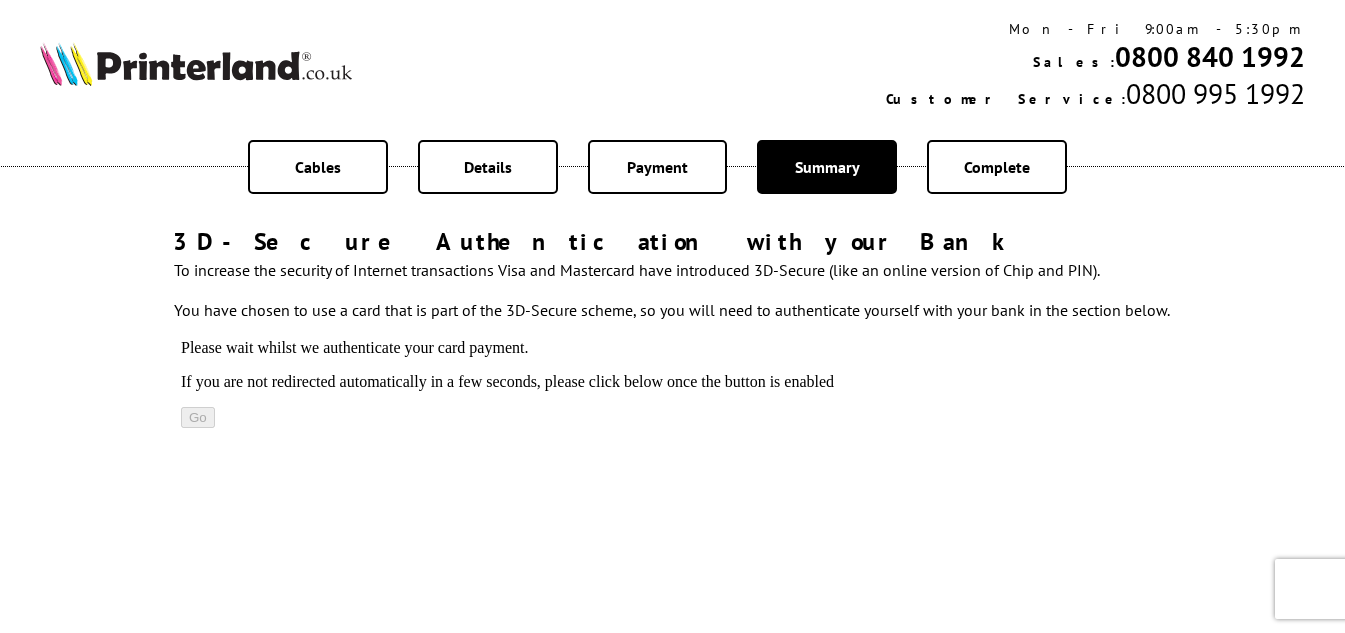 scroll, scrollTop: 0, scrollLeft: 0, axis: both 